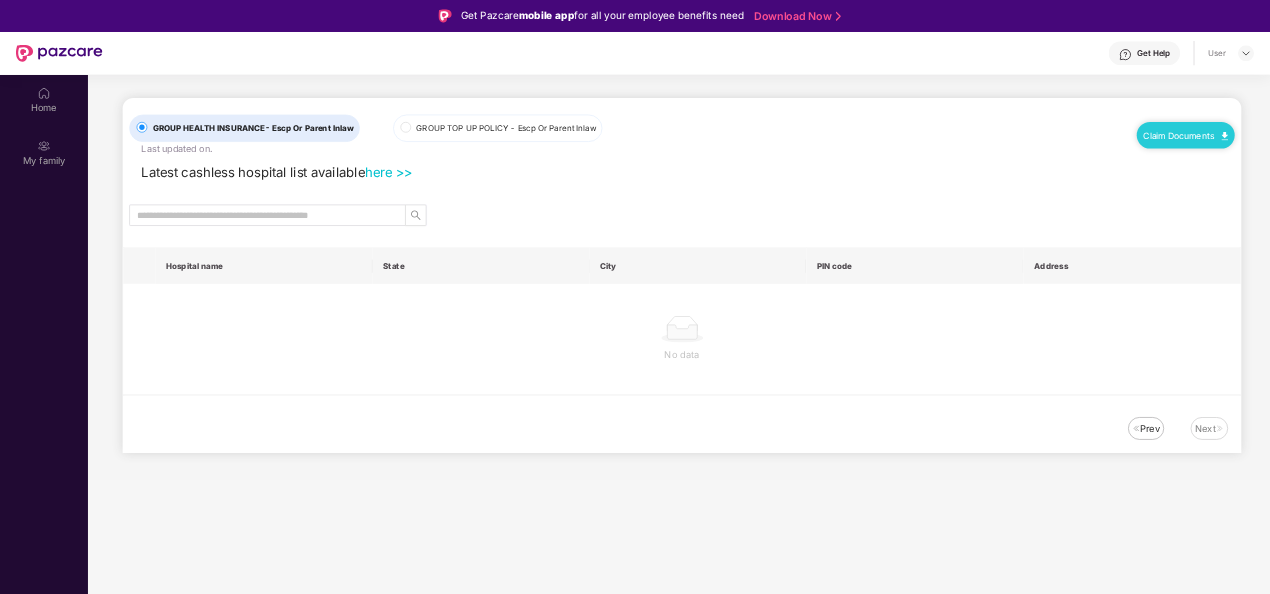 scroll, scrollTop: 0, scrollLeft: 0, axis: both 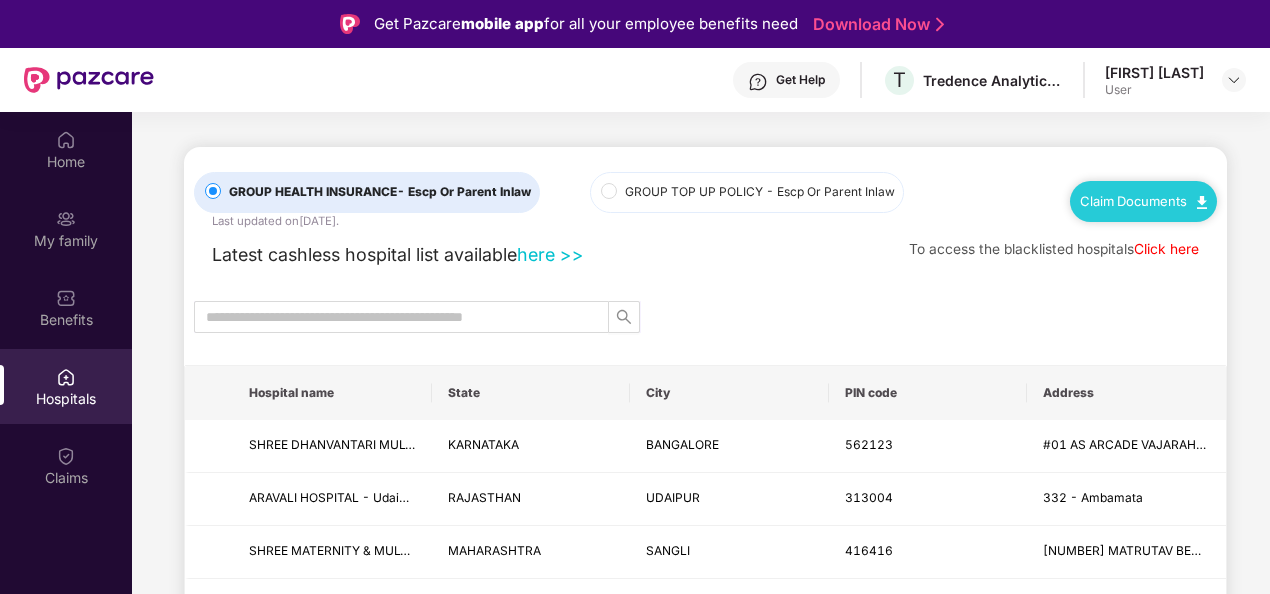 drag, startPoint x: 0, startPoint y: 0, endPoint x: 546, endPoint y: 80, distance: 551.8297 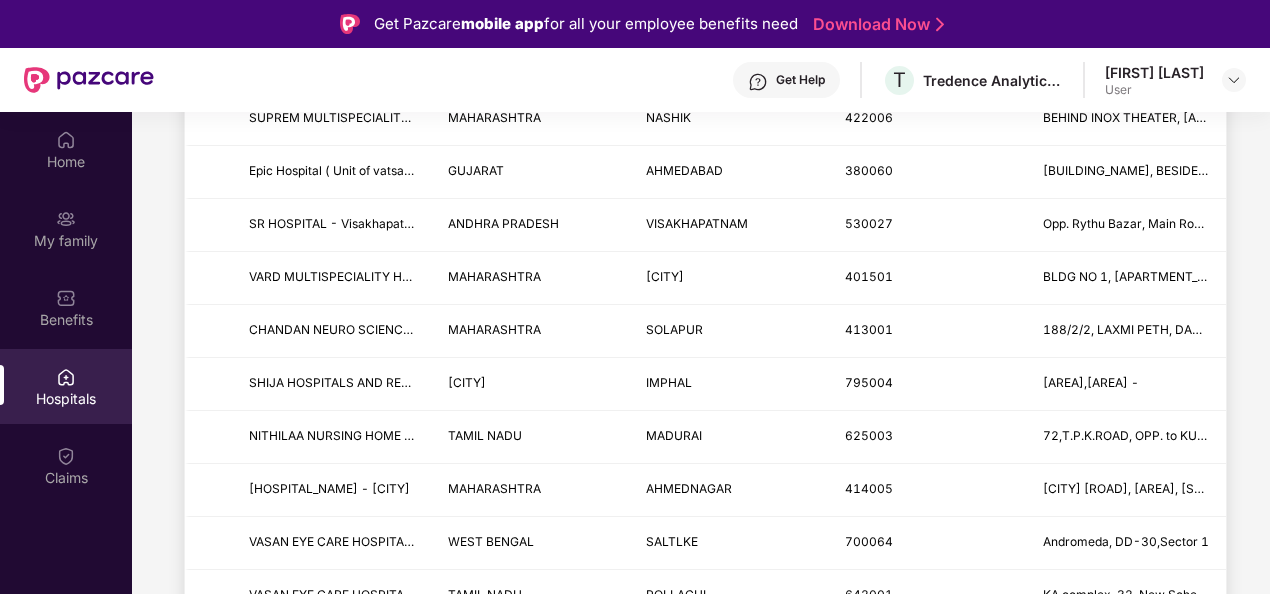 scroll, scrollTop: 2470, scrollLeft: 0, axis: vertical 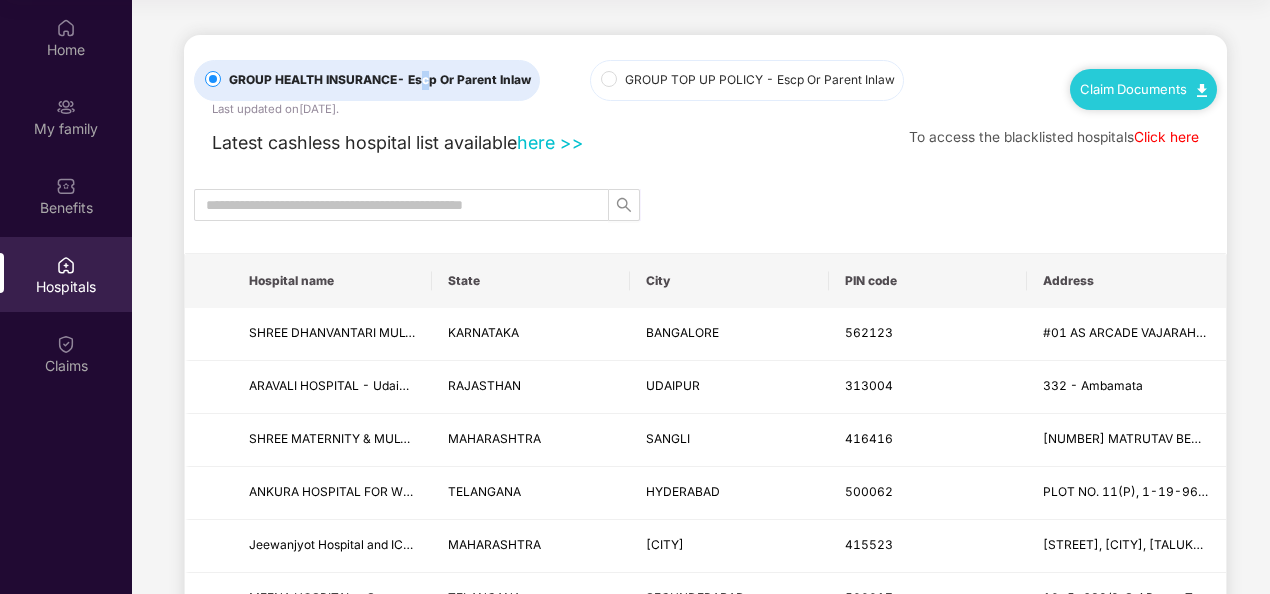 click on "- Escp Or Parent Inlaw" at bounding box center [464, 79] 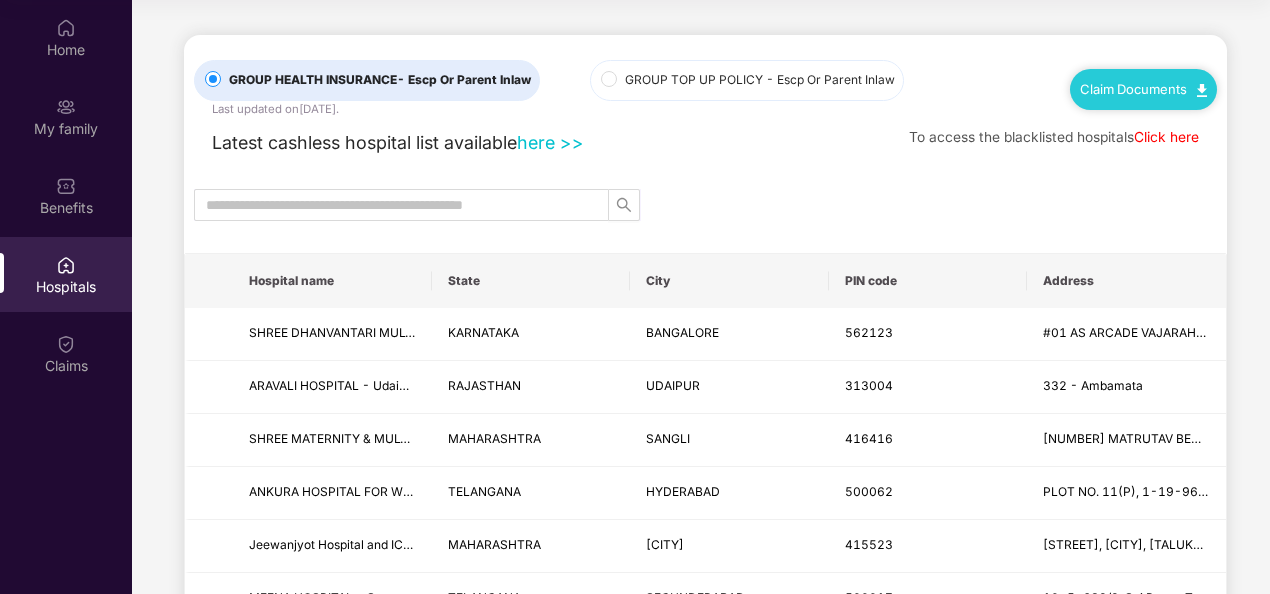 drag, startPoint x: 424, startPoint y: 80, endPoint x: 181, endPoint y: 199, distance: 270.57346 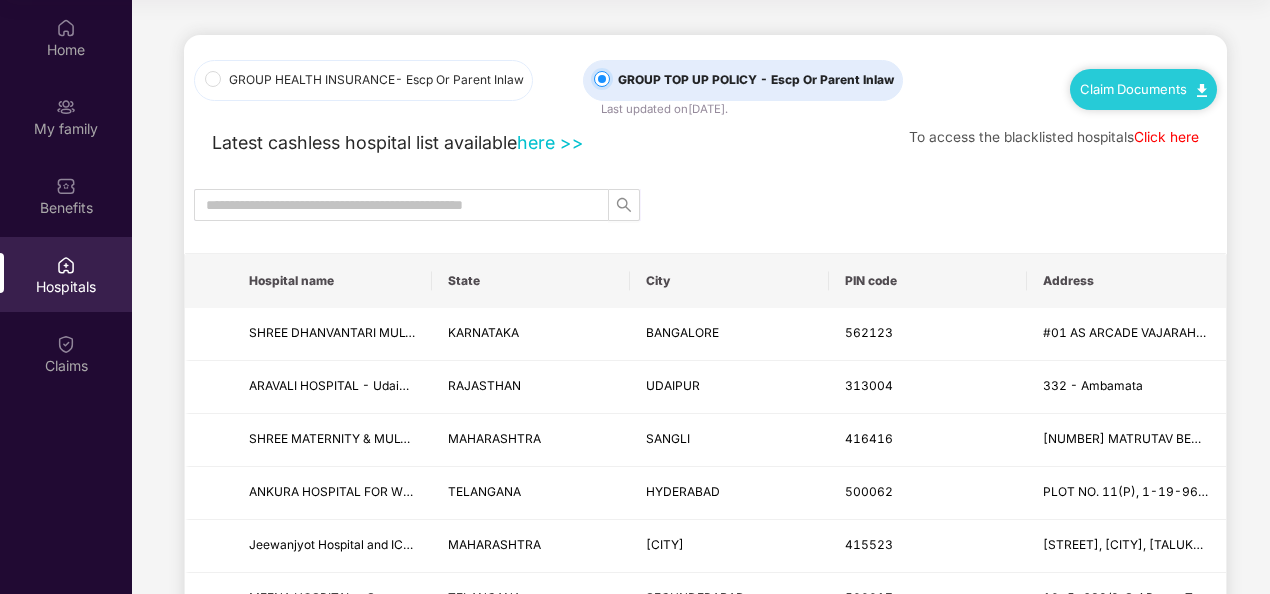 scroll, scrollTop: 0, scrollLeft: 0, axis: both 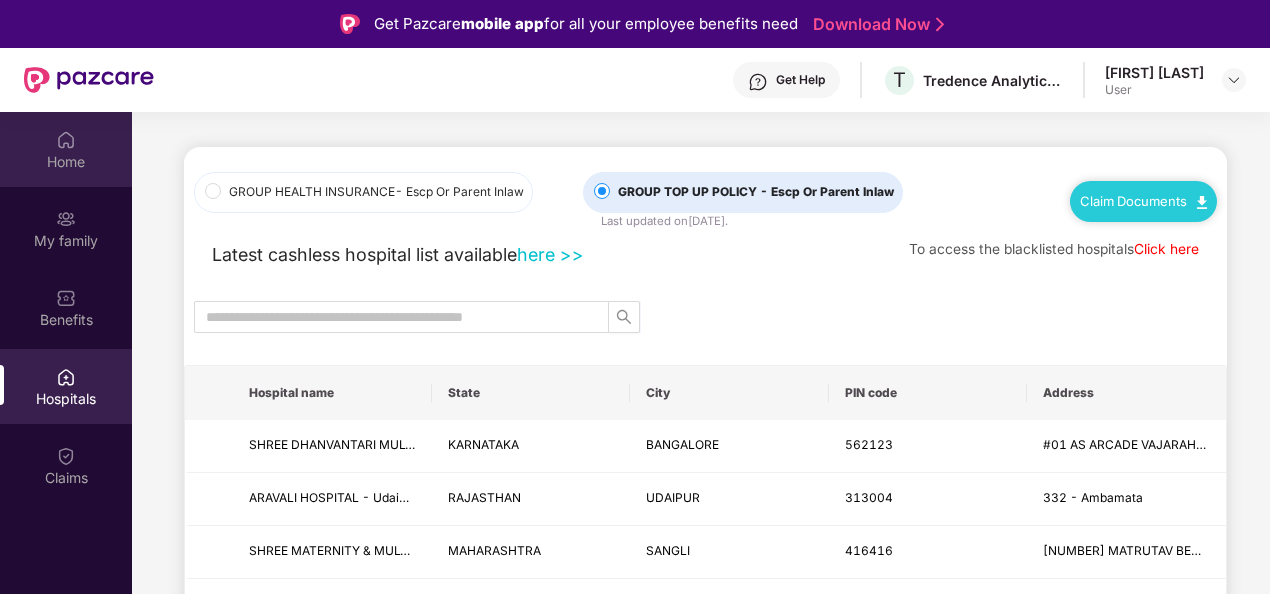 click on "Home" at bounding box center (66, 162) 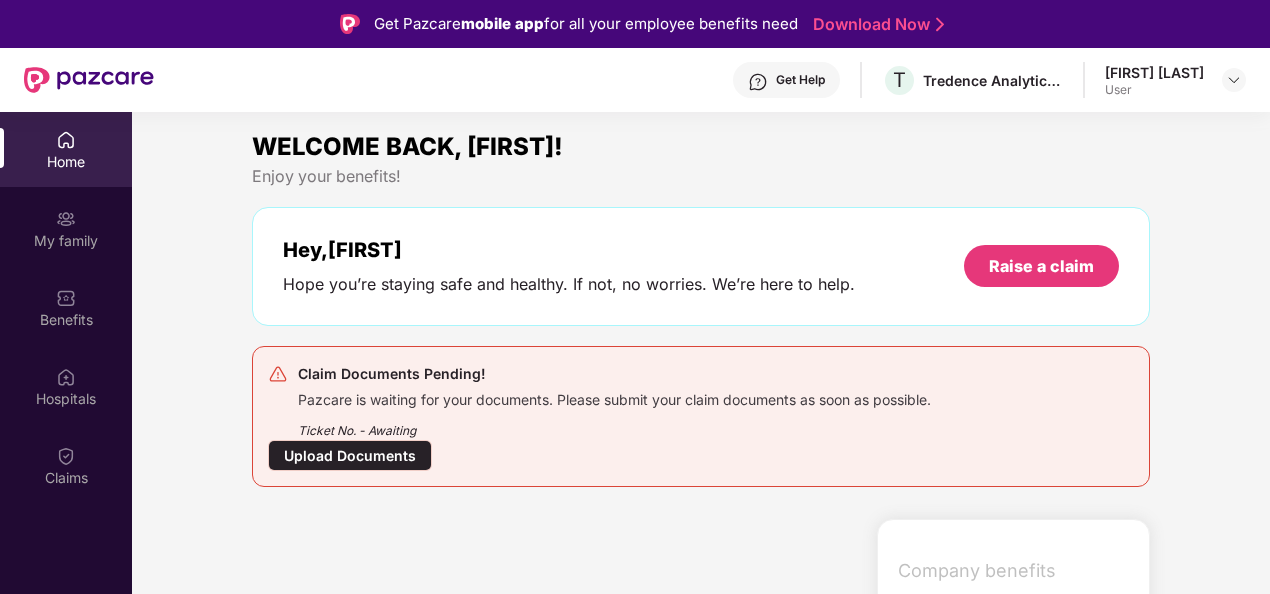 scroll, scrollTop: 112, scrollLeft: 0, axis: vertical 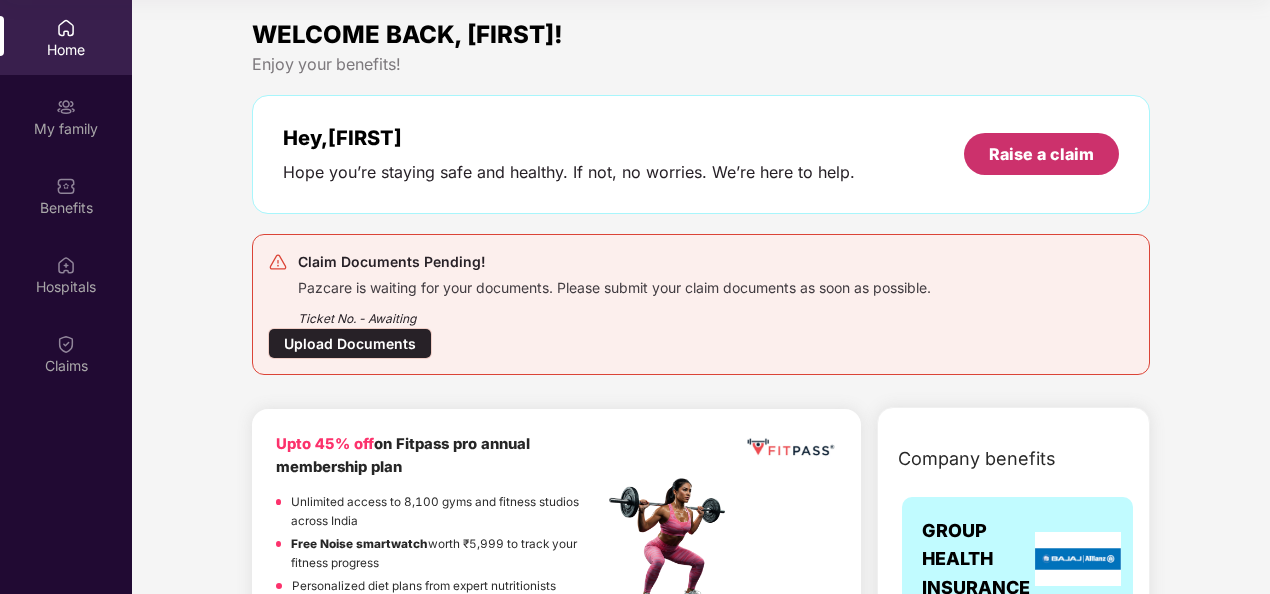 click on "Raise a claim" at bounding box center [1041, 154] 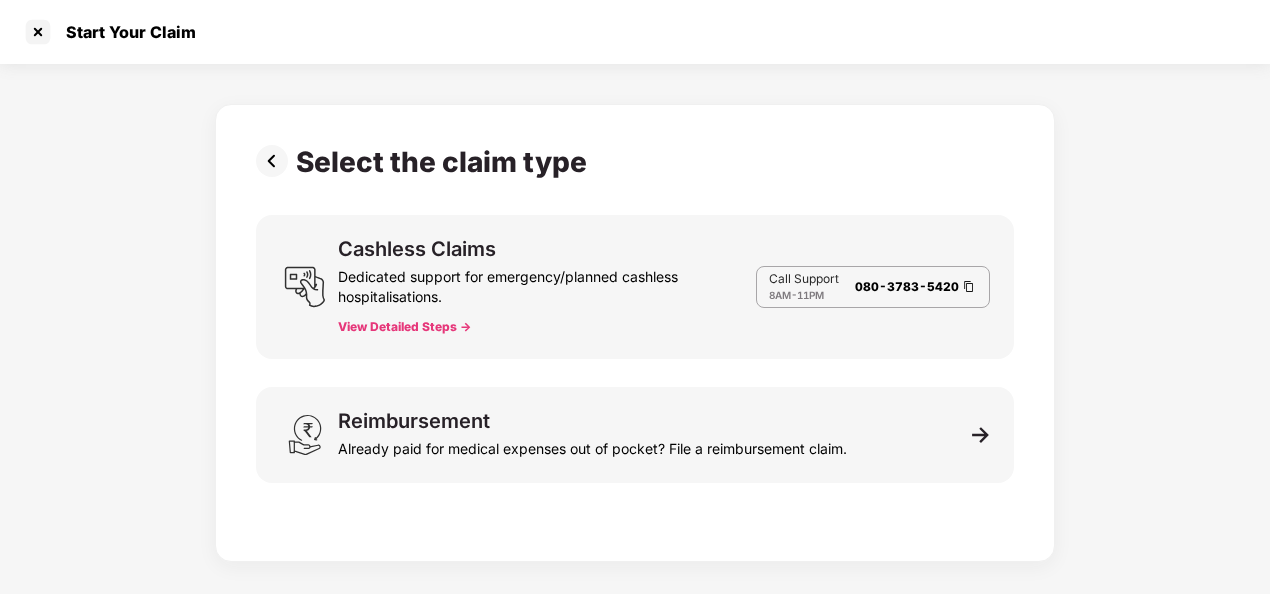 scroll, scrollTop: 48, scrollLeft: 0, axis: vertical 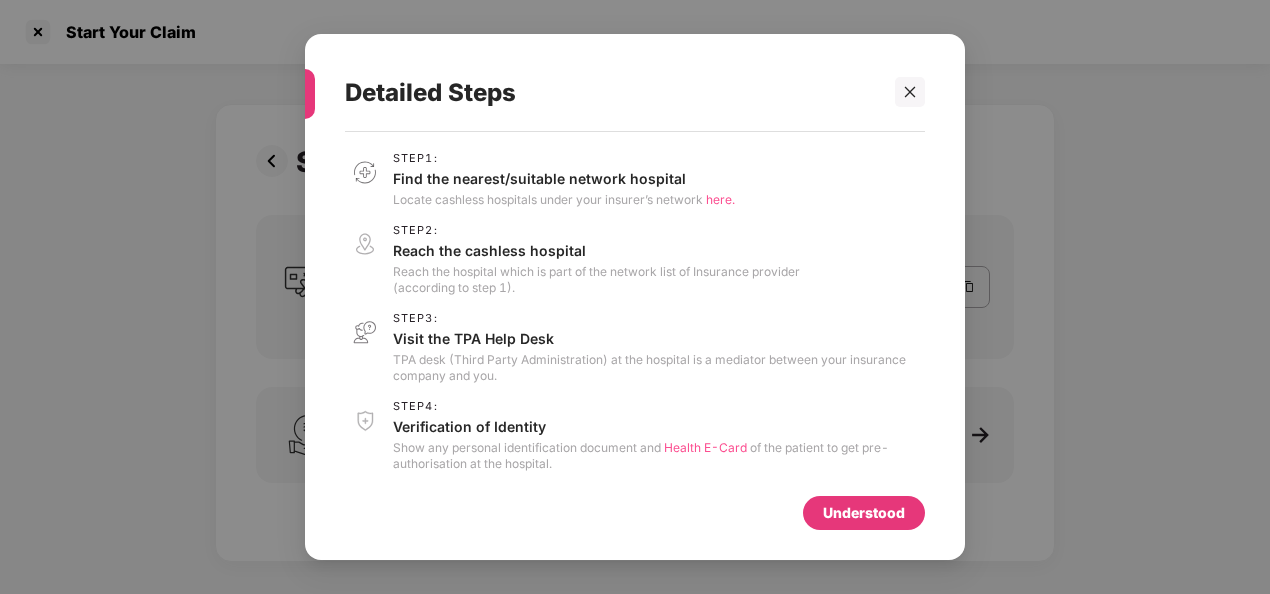 click on "Understood" at bounding box center (864, 513) 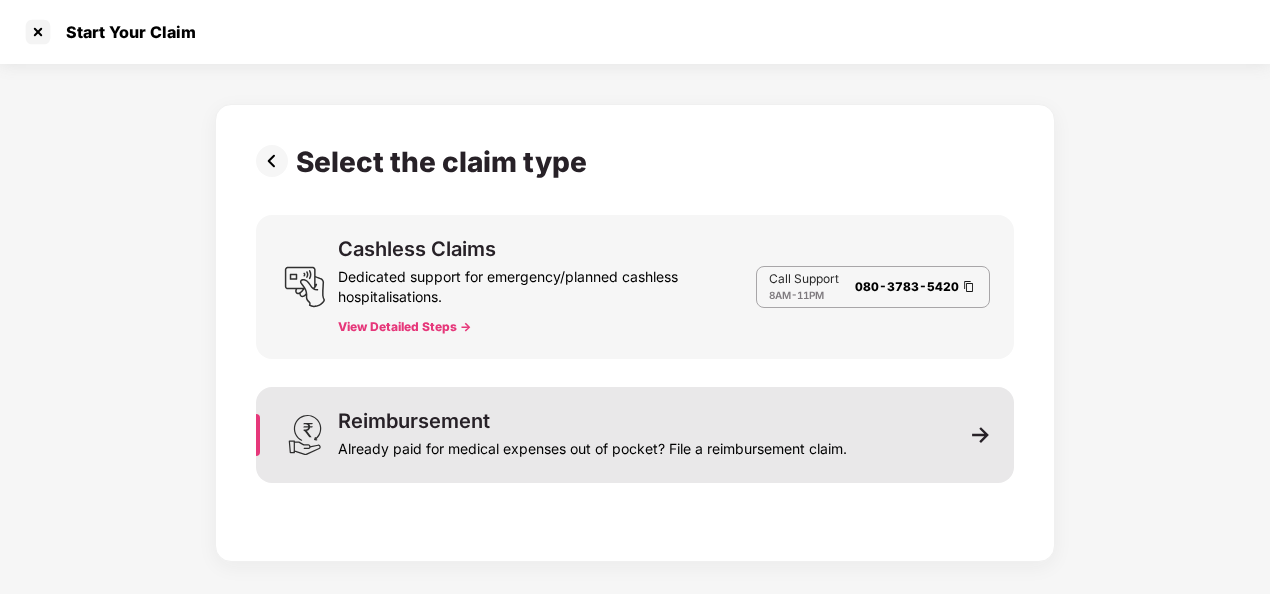 click on "Already paid for medical expenses out of pocket? File a reimbursement claim." at bounding box center [592, 445] 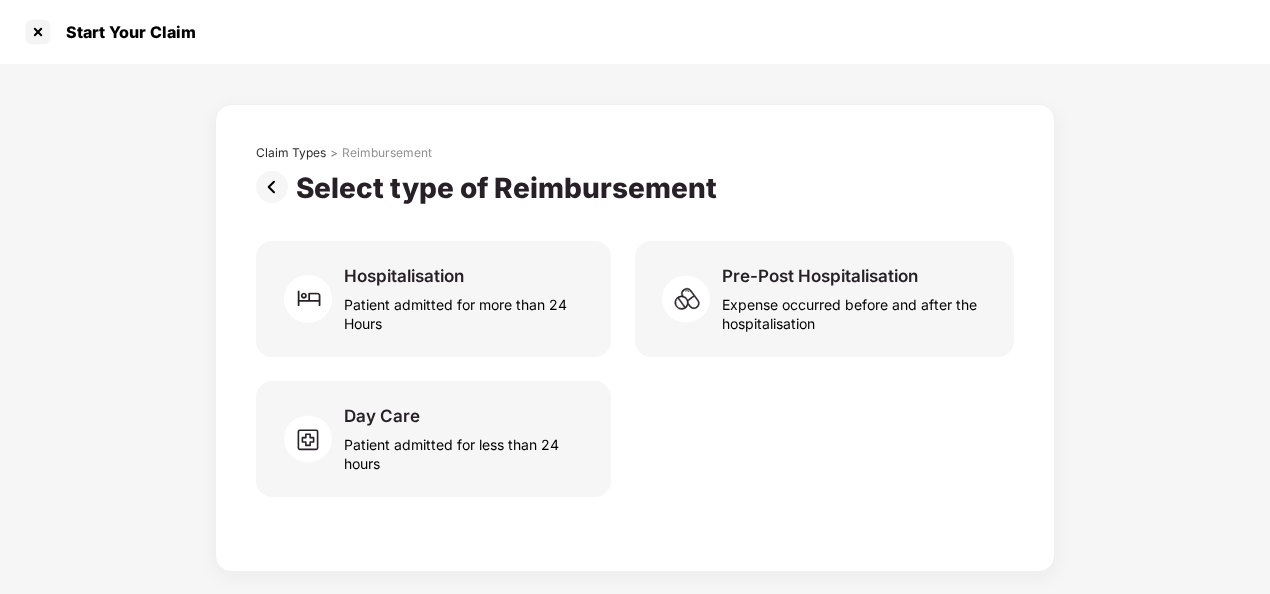 click at bounding box center [276, 187] 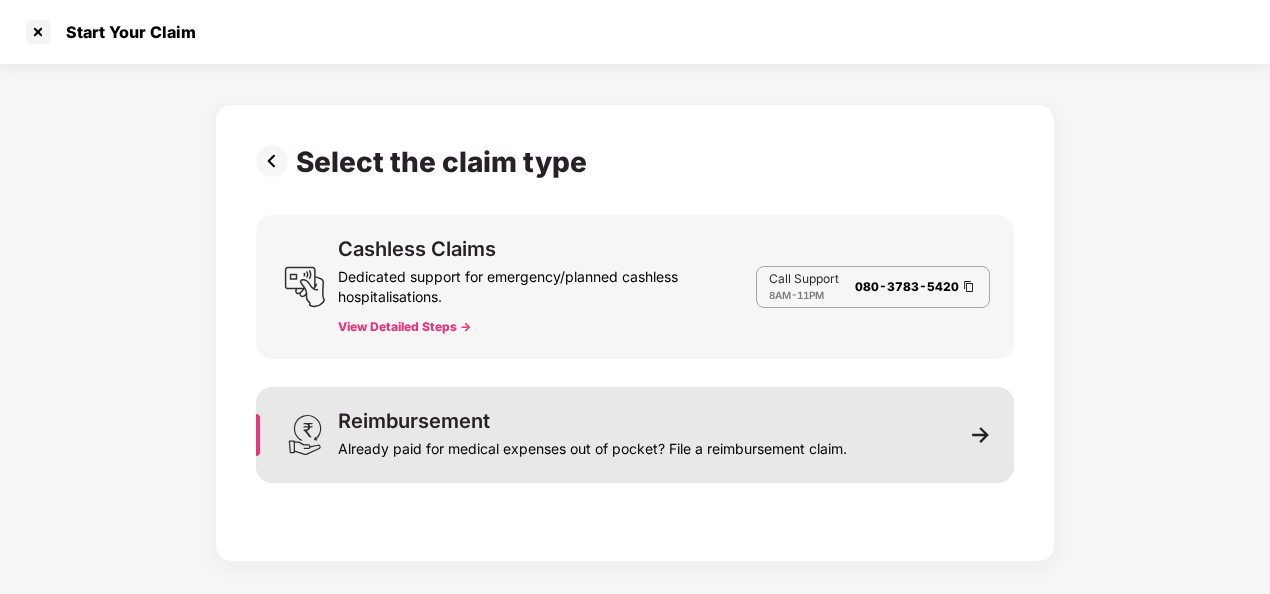 click on "Reimbursement" at bounding box center [414, 421] 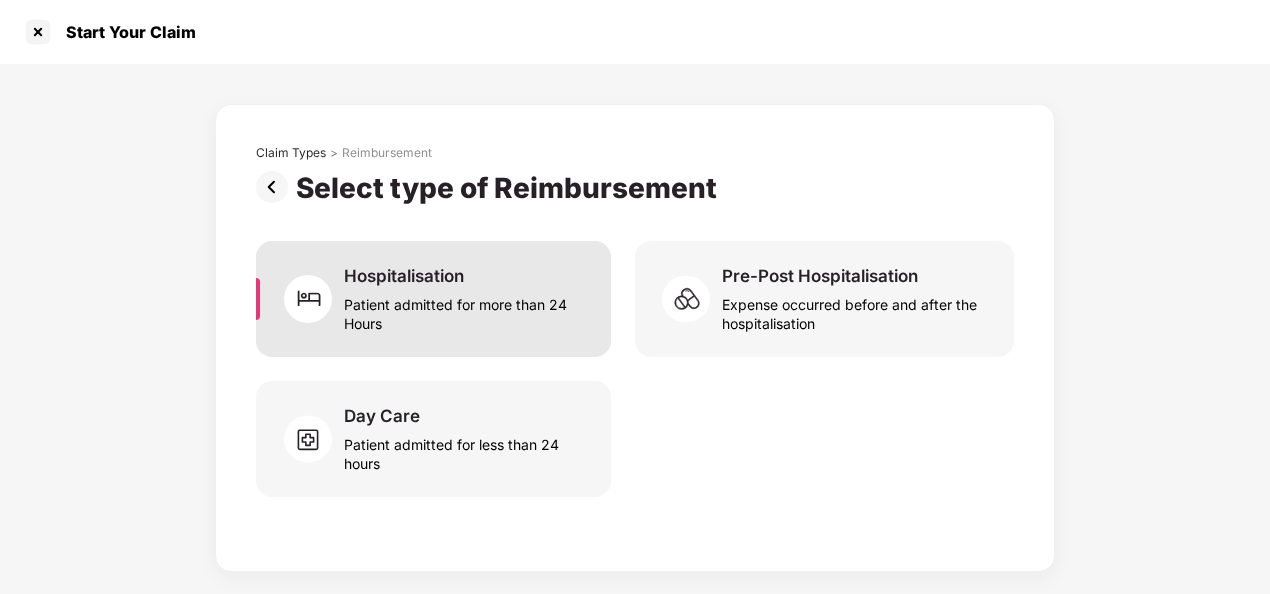 click on "Hospitalisation Patient admitted for more than 24 Hours" at bounding box center (465, 299) 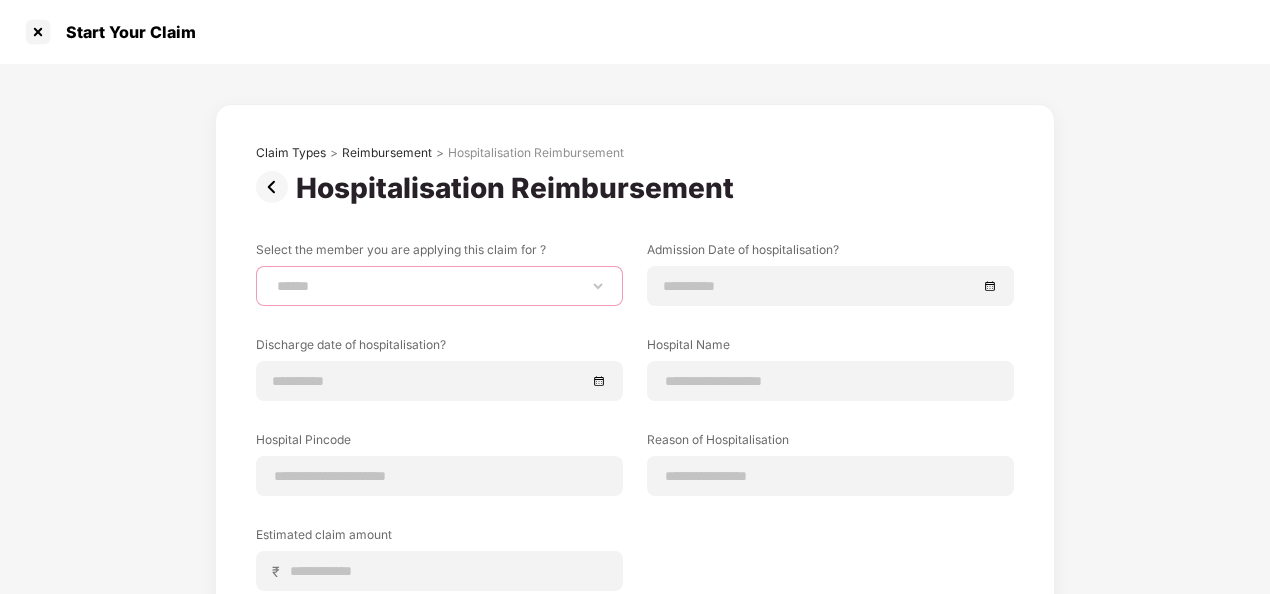 click on "**********" at bounding box center (439, 286) 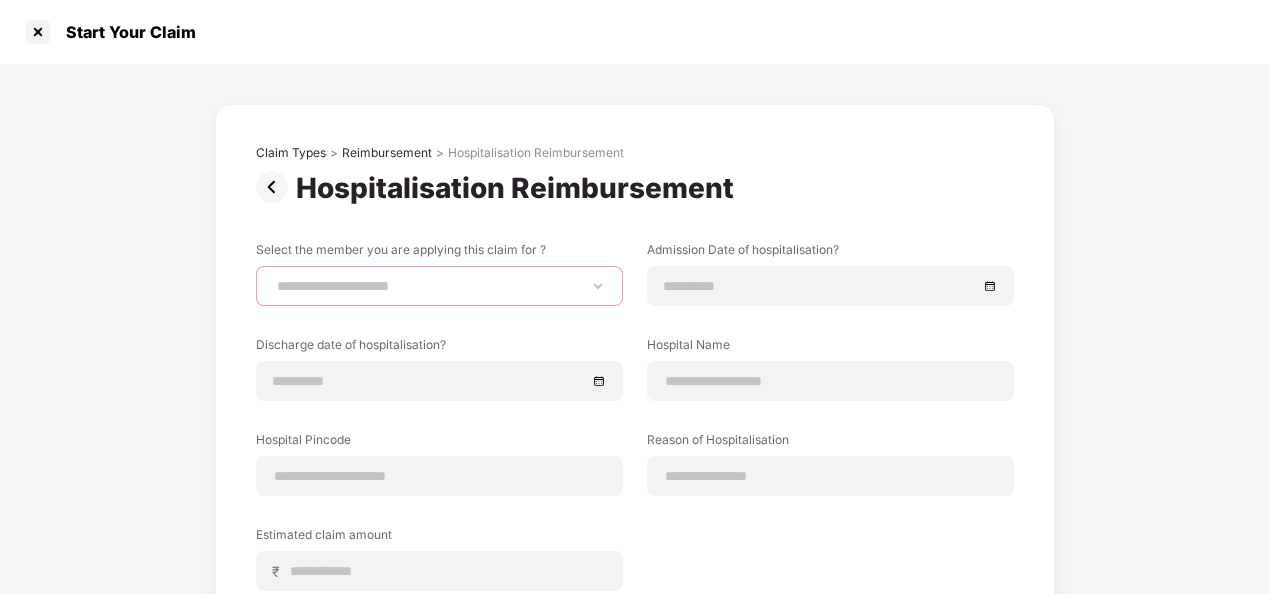 click on "**********" at bounding box center [439, 286] 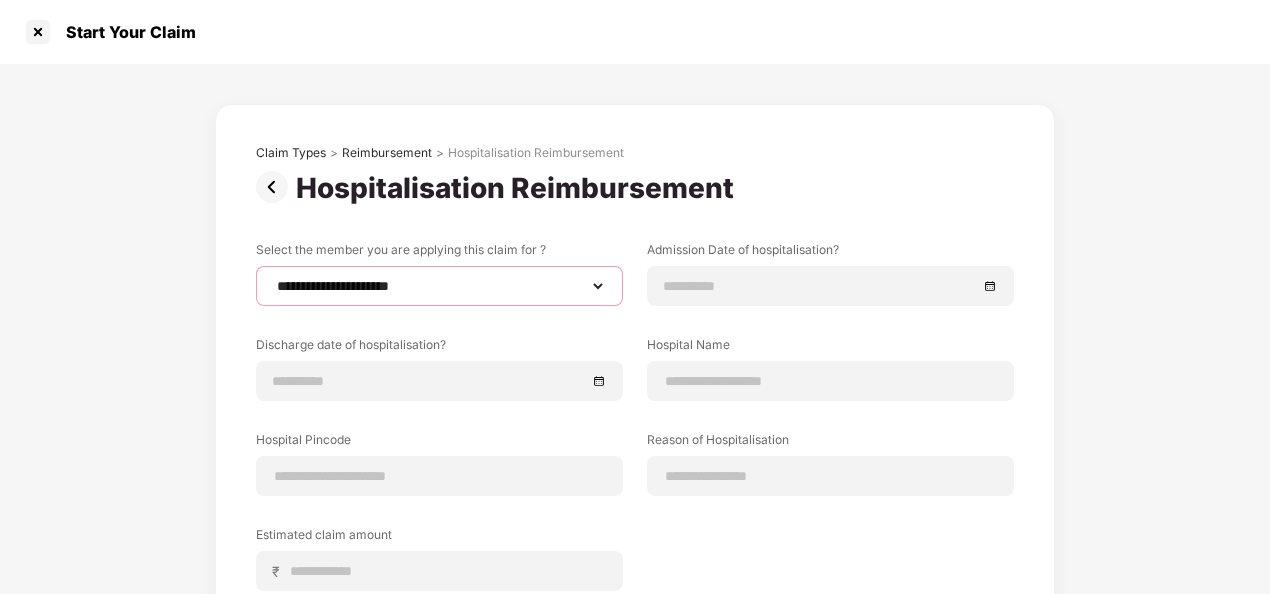 scroll, scrollTop: 100, scrollLeft: 0, axis: vertical 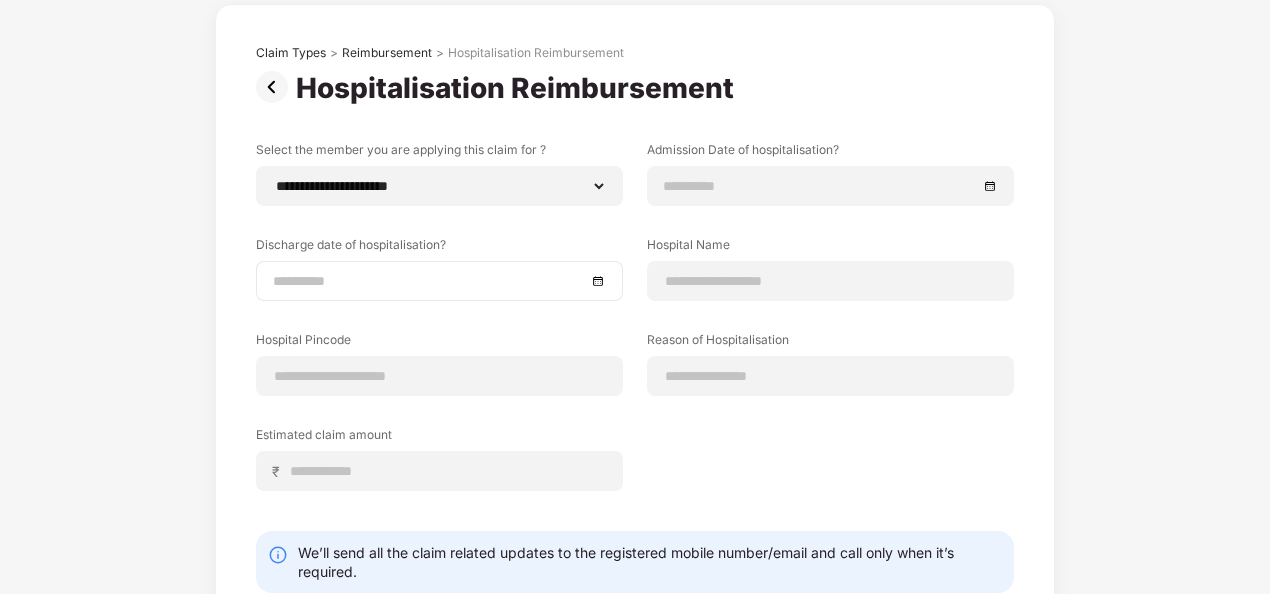 click at bounding box center [439, 281] 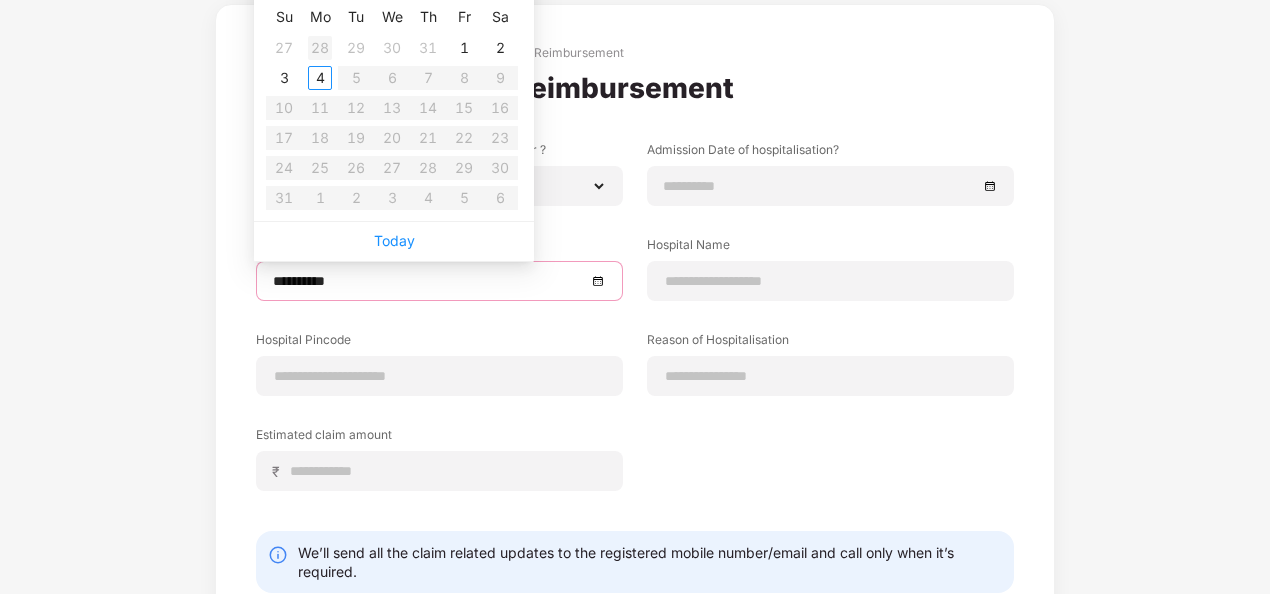 type on "**********" 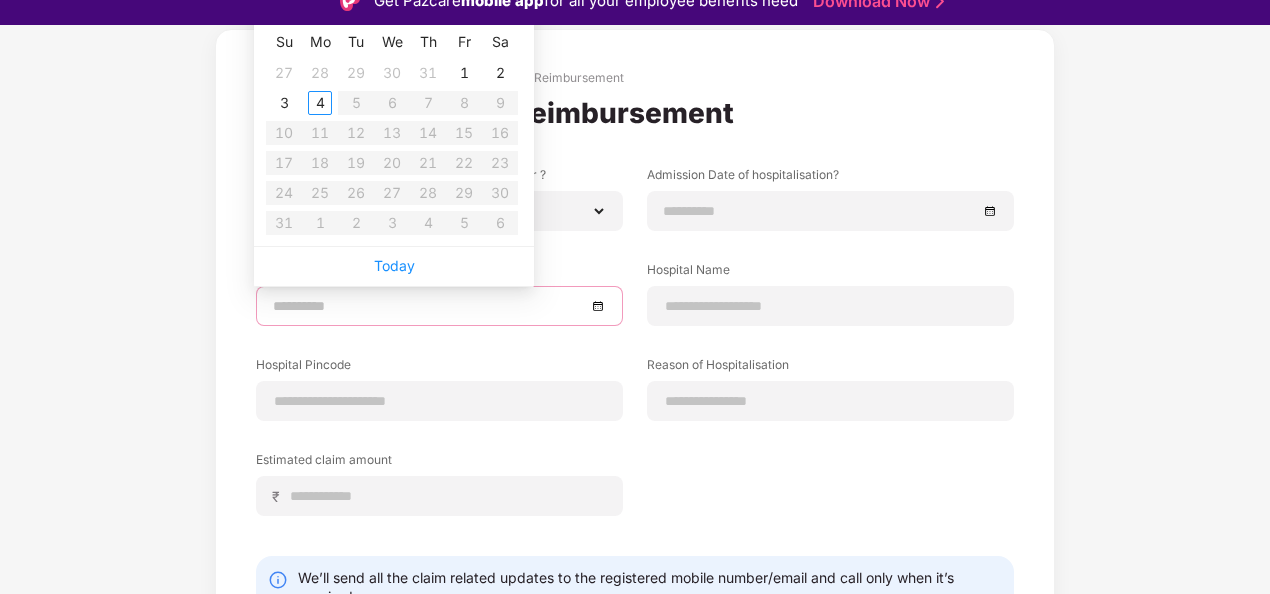 scroll, scrollTop: 0, scrollLeft: 0, axis: both 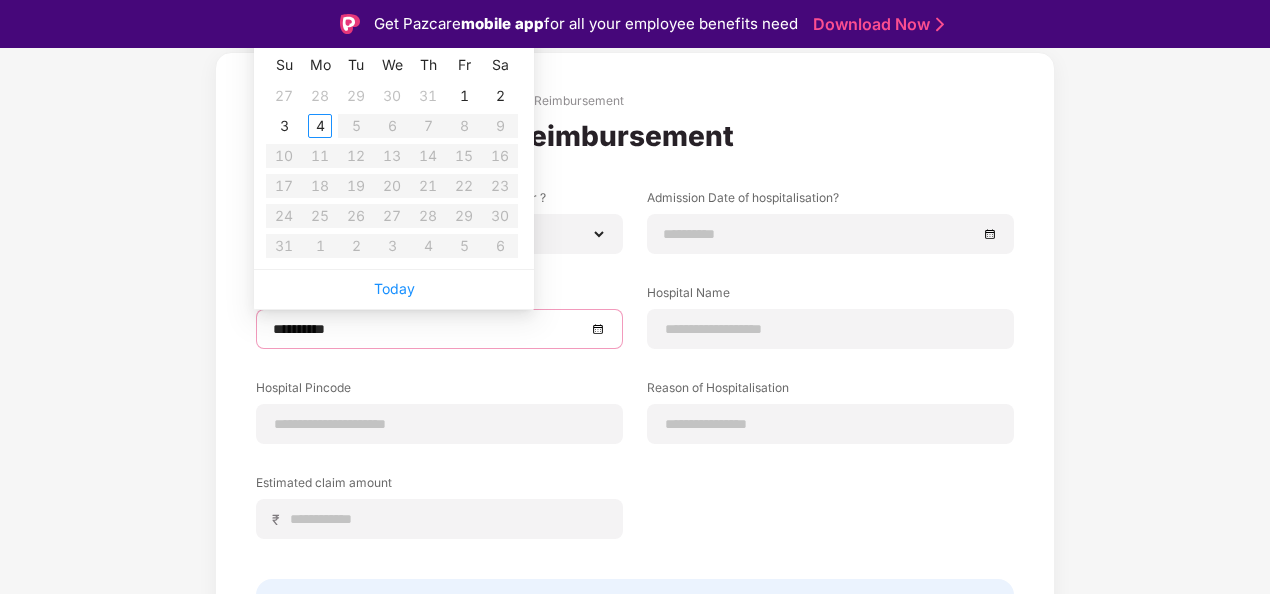 type on "**********" 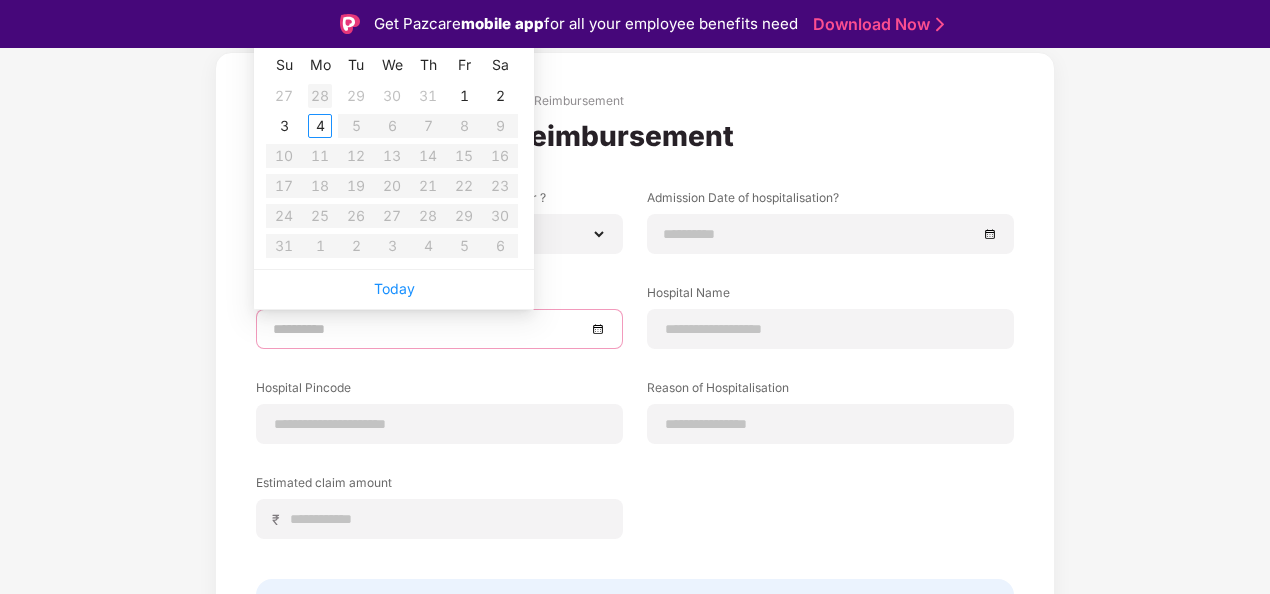click on "28" at bounding box center [320, 96] 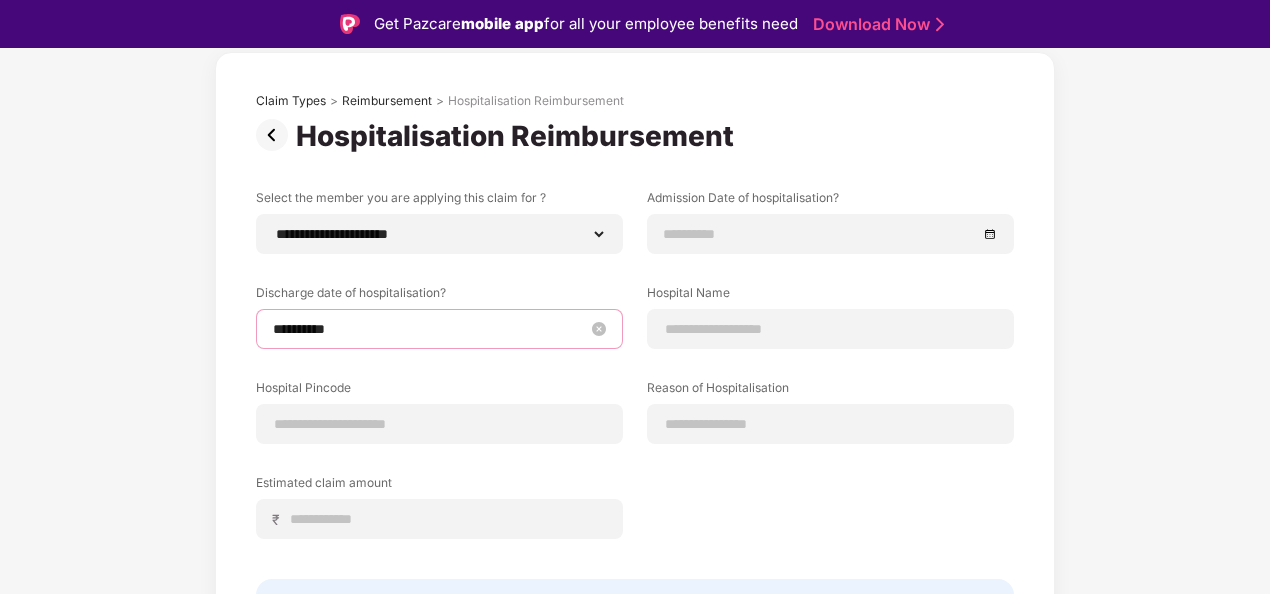 drag, startPoint x: 288, startPoint y: 326, endPoint x: 300, endPoint y: 326, distance: 12 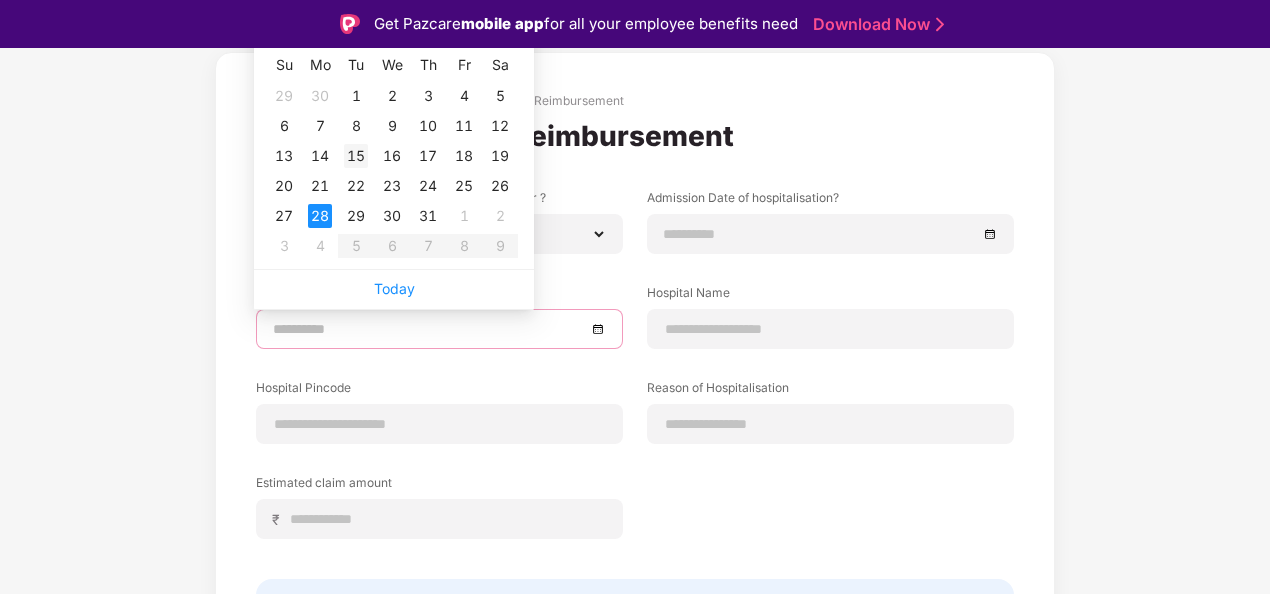 click on "15" at bounding box center (356, 156) 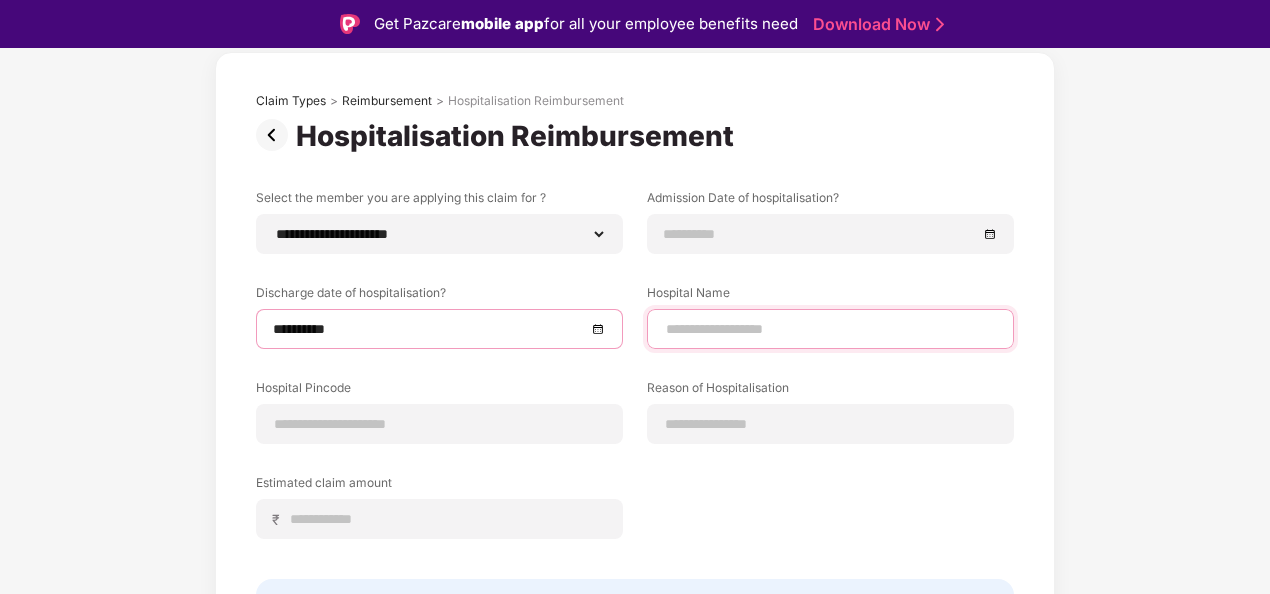 click at bounding box center (830, 329) 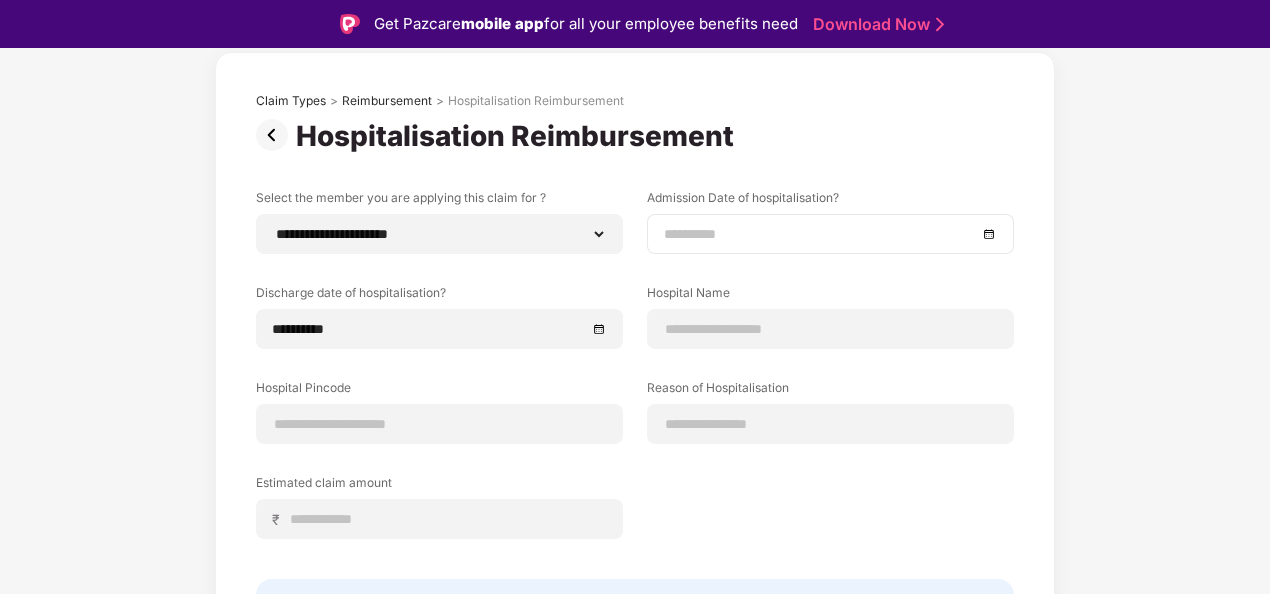 click at bounding box center (830, 234) 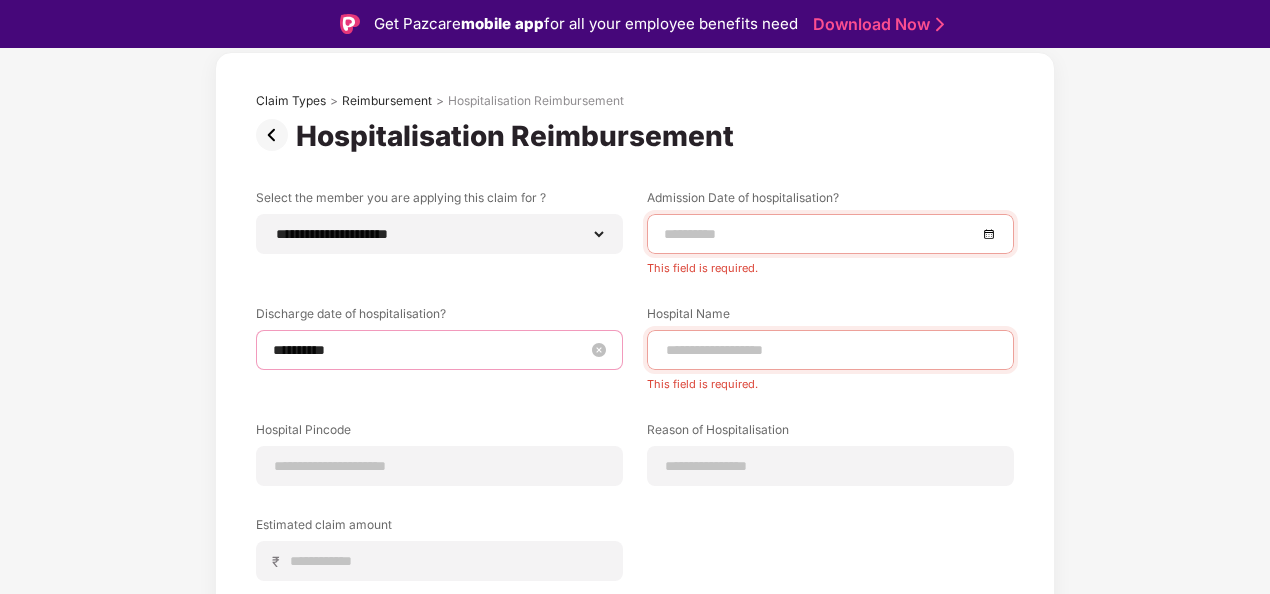 click on "**********" at bounding box center [439, 337] 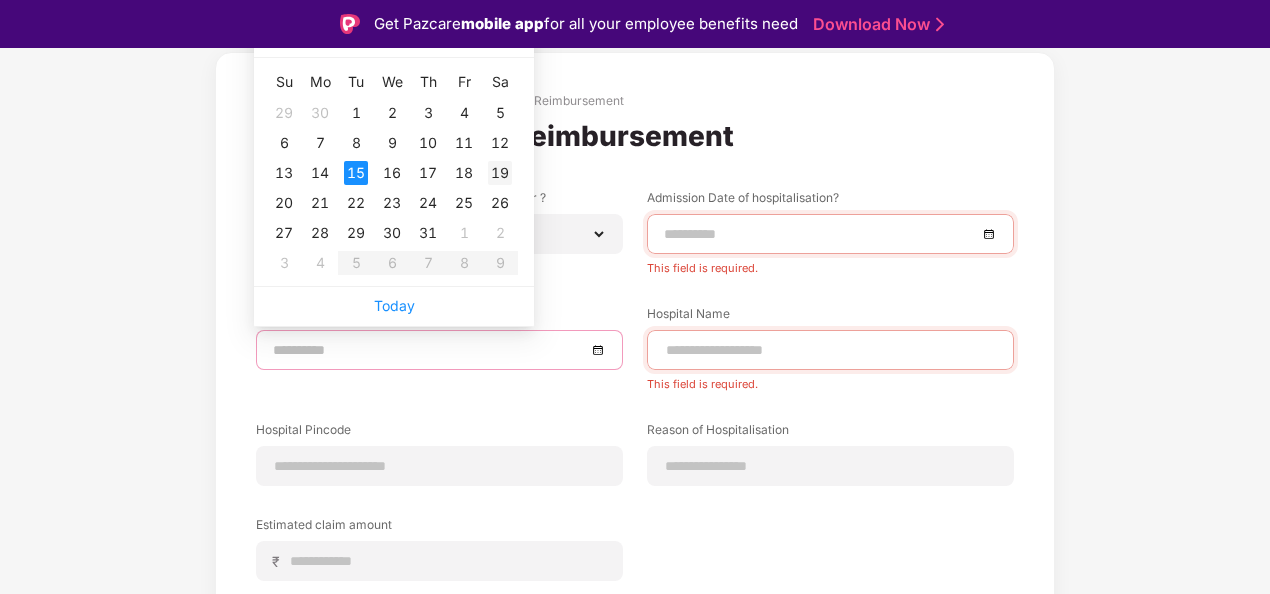 type on "**********" 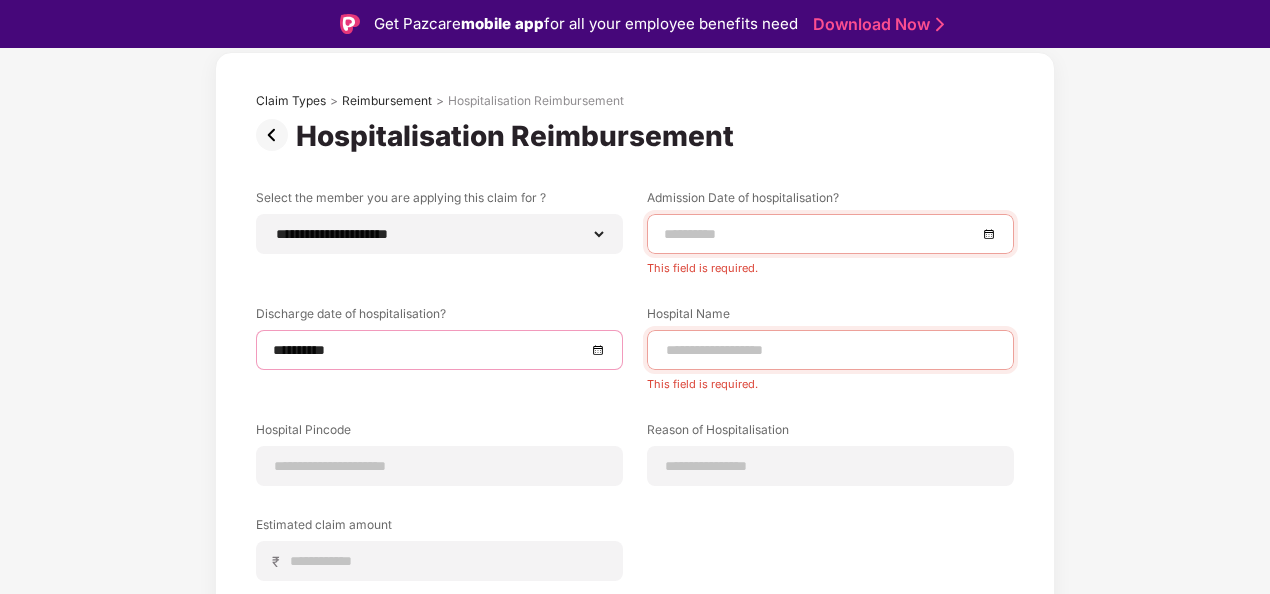 click at bounding box center [830, 234] 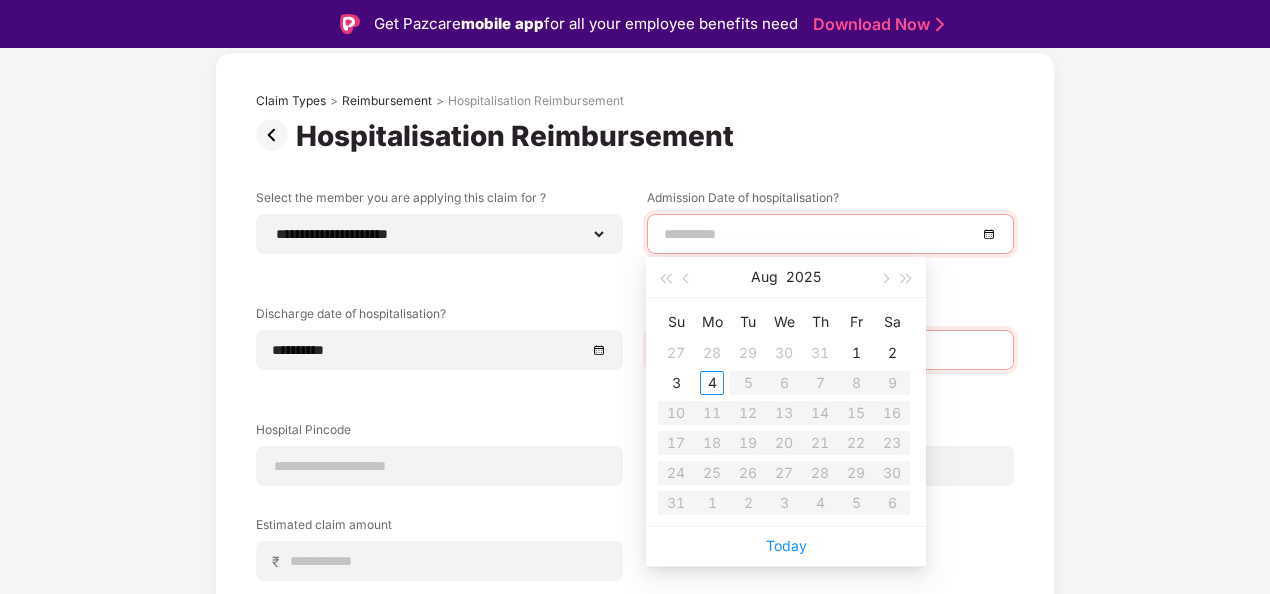 click at bounding box center [830, 234] 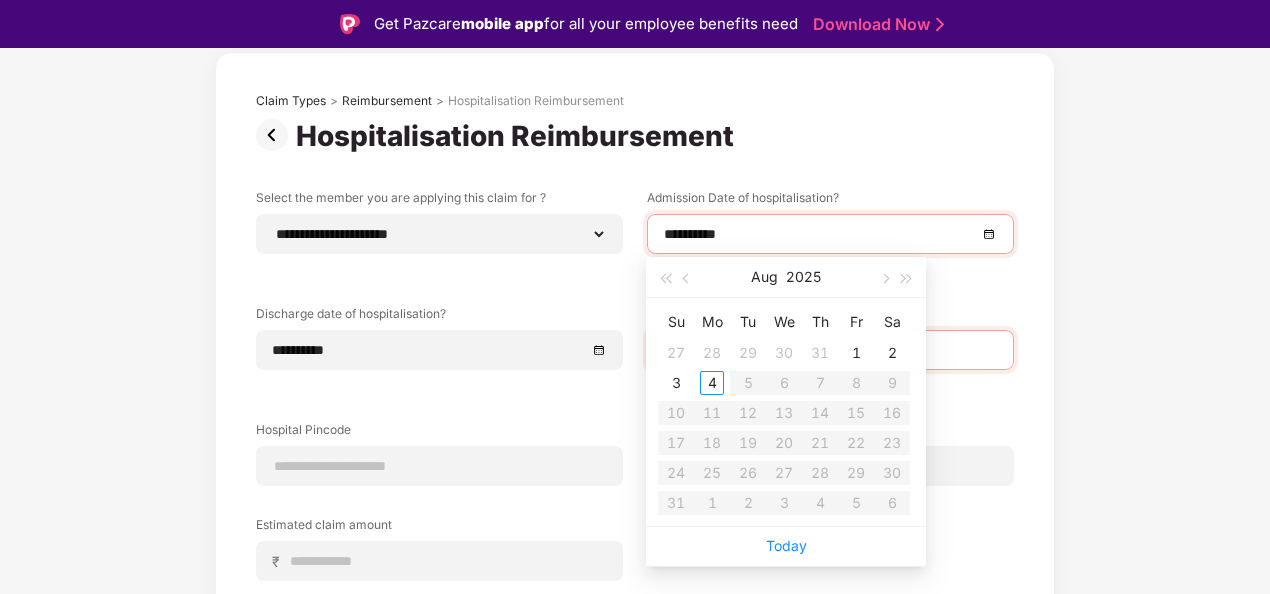 type on "**********" 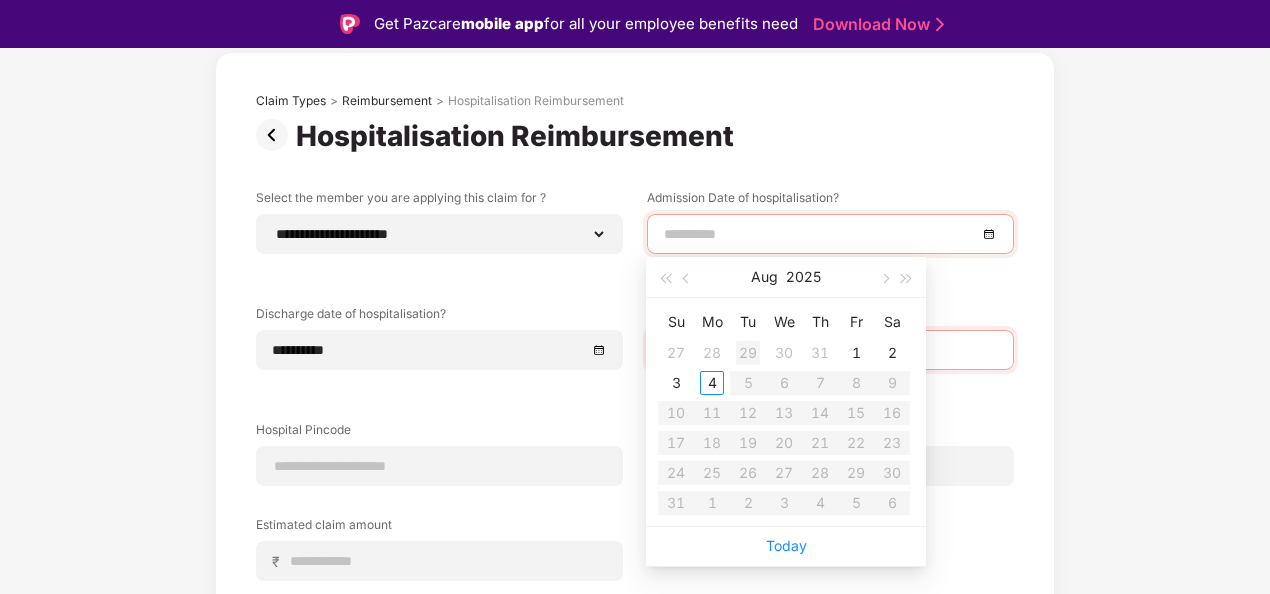 type on "**********" 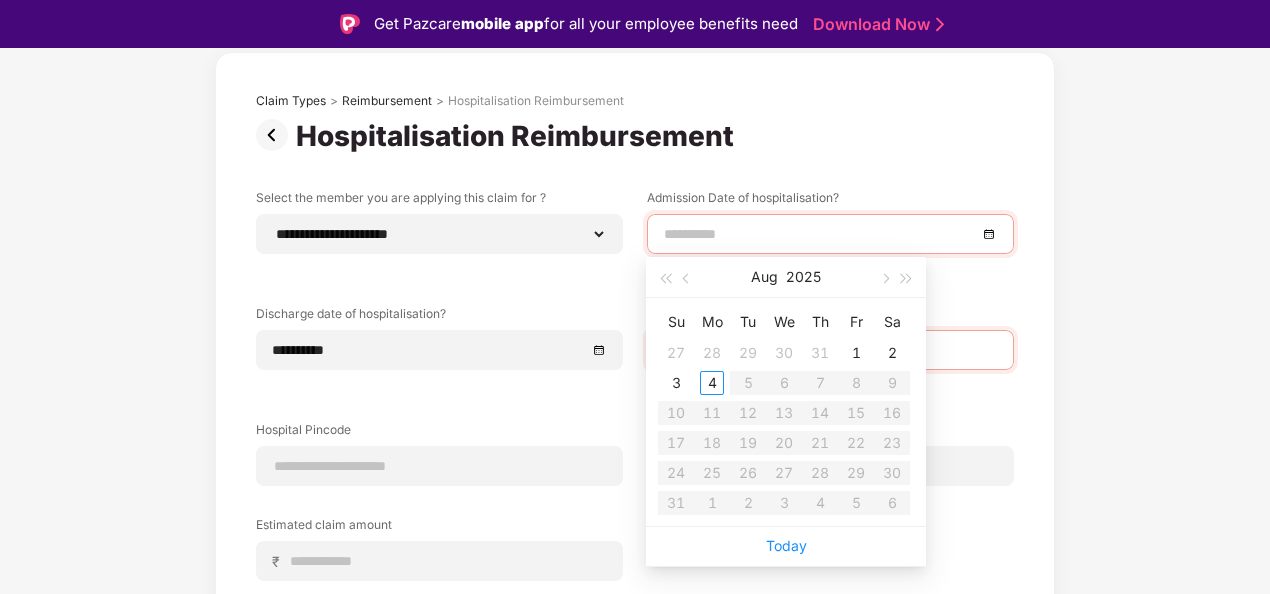 click on "Aug 2025" at bounding box center (786, 277) 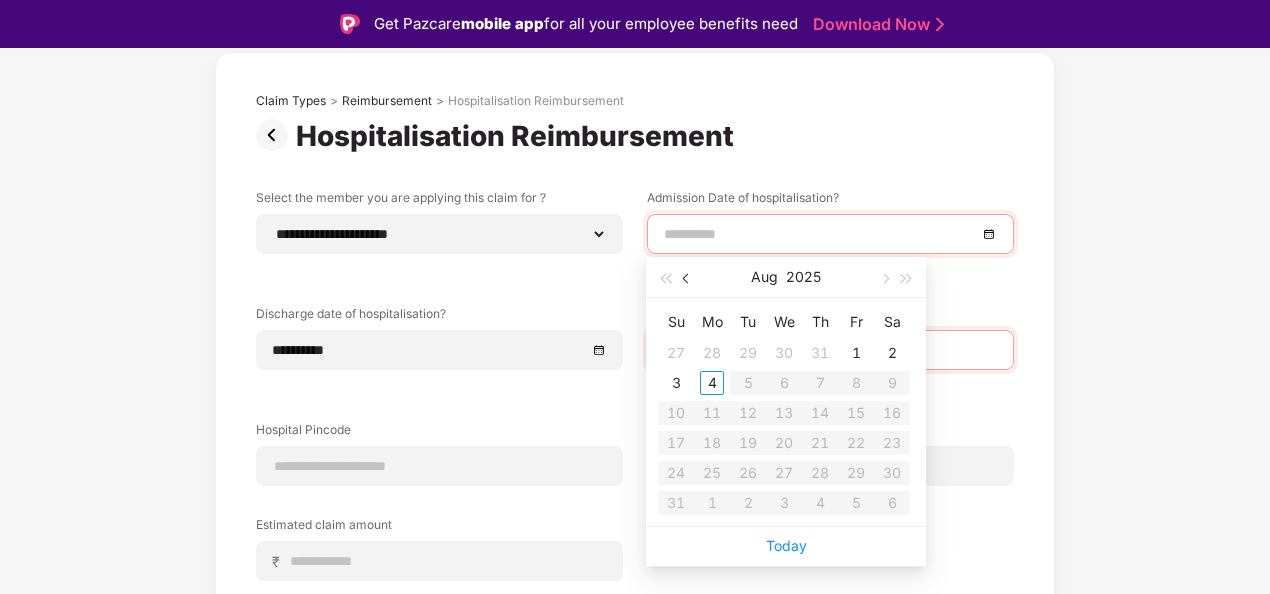 click at bounding box center [687, 277] 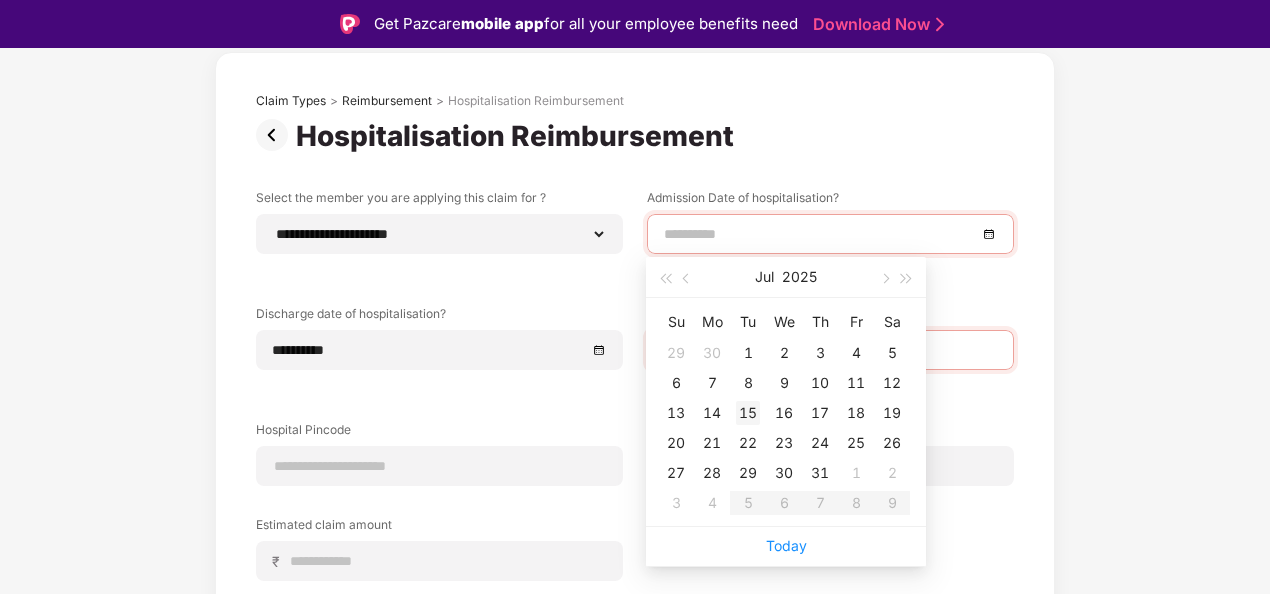 type on "**********" 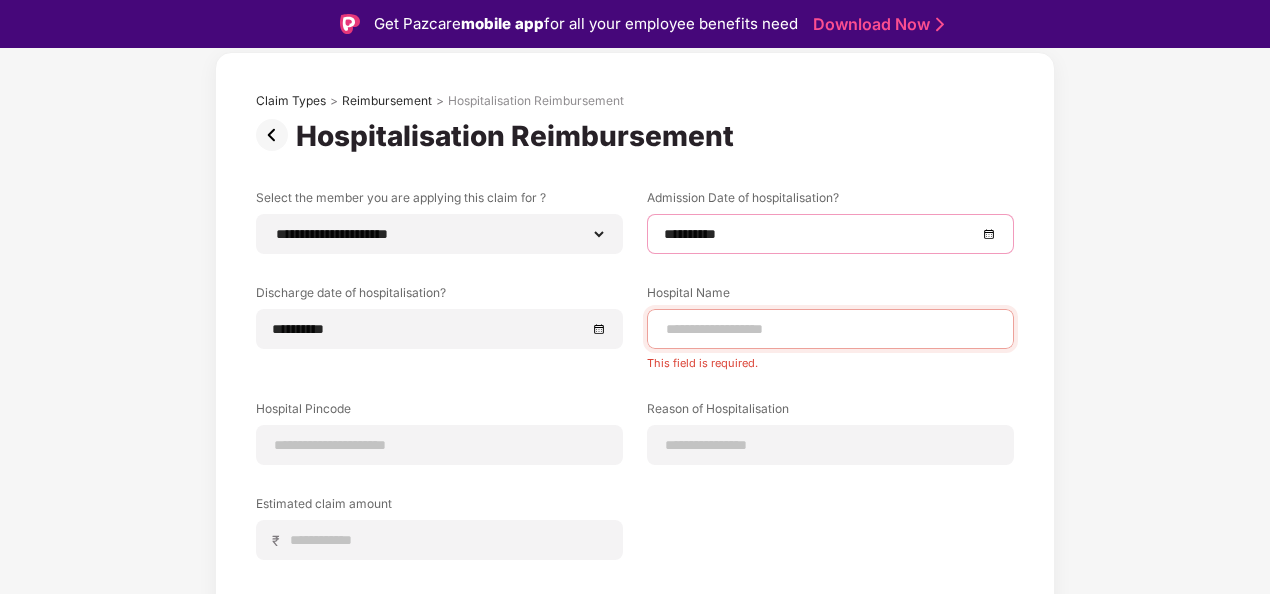click on "This field is required." at bounding box center [830, 359] 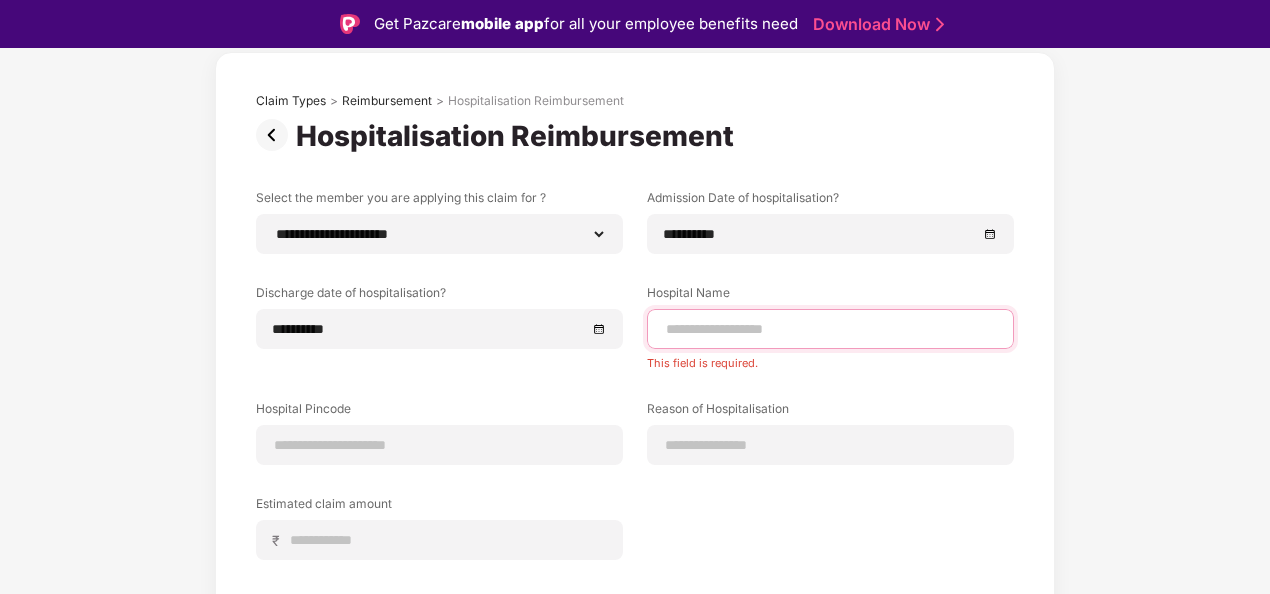 click at bounding box center (830, 329) 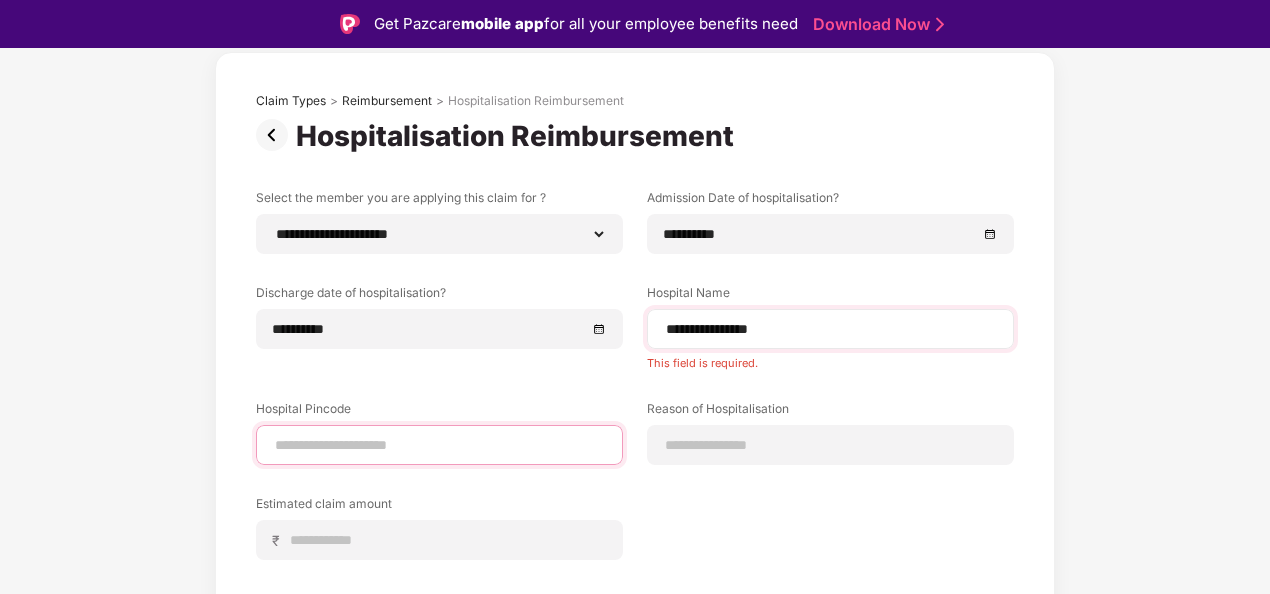 type on "******" 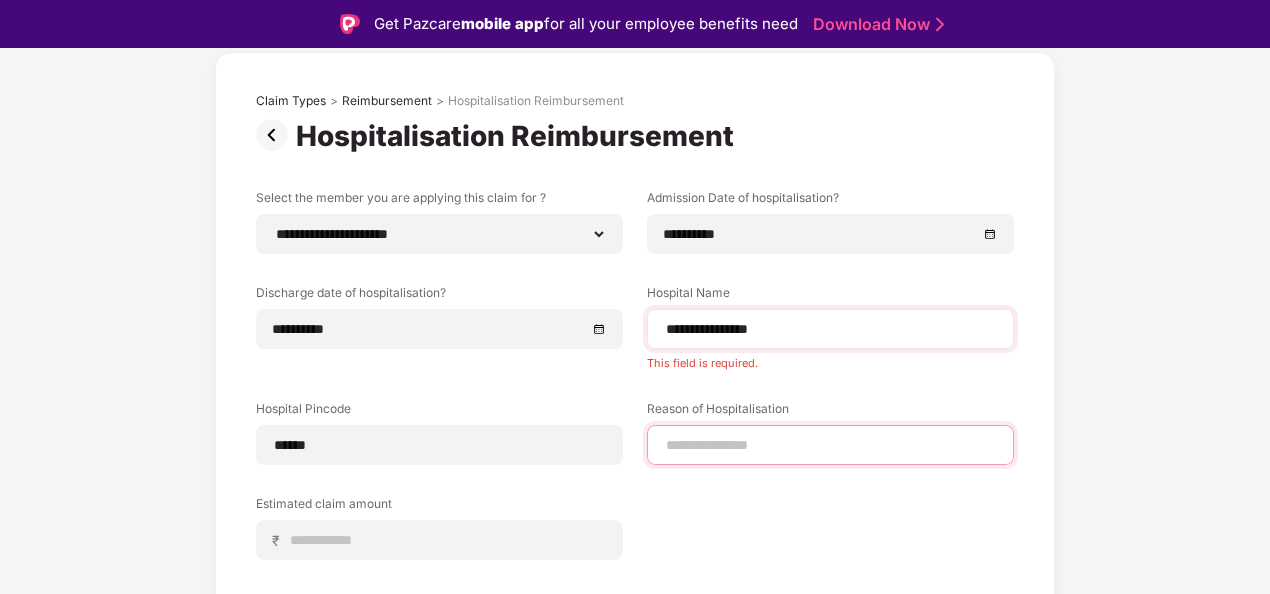 type on "*******" 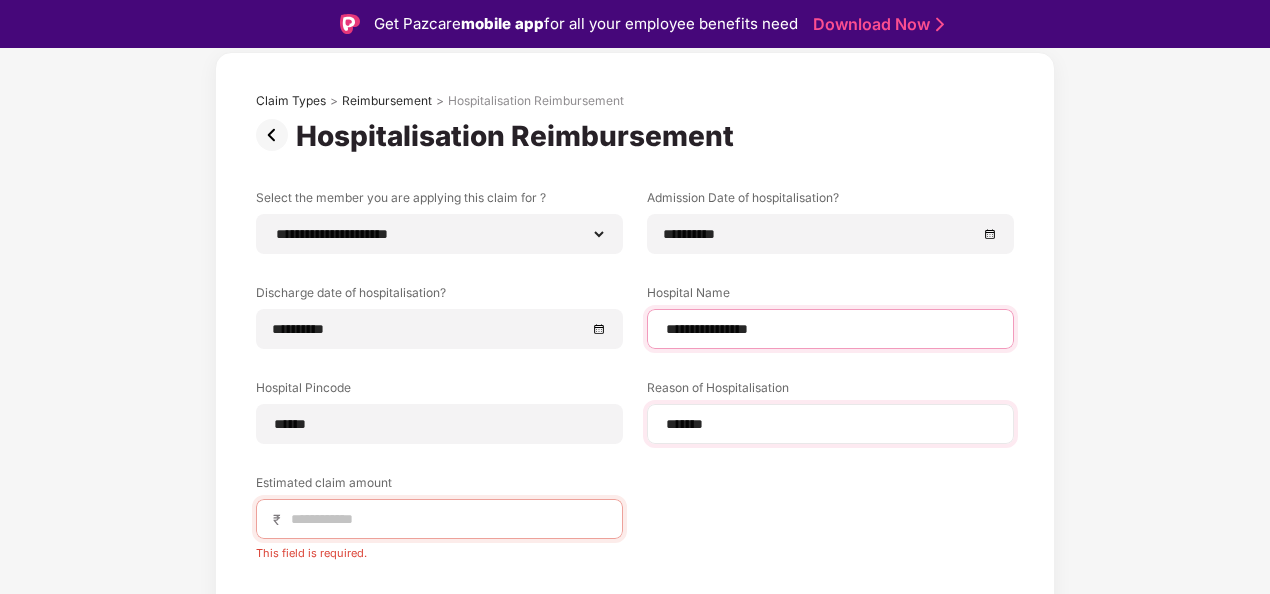select on "*****" 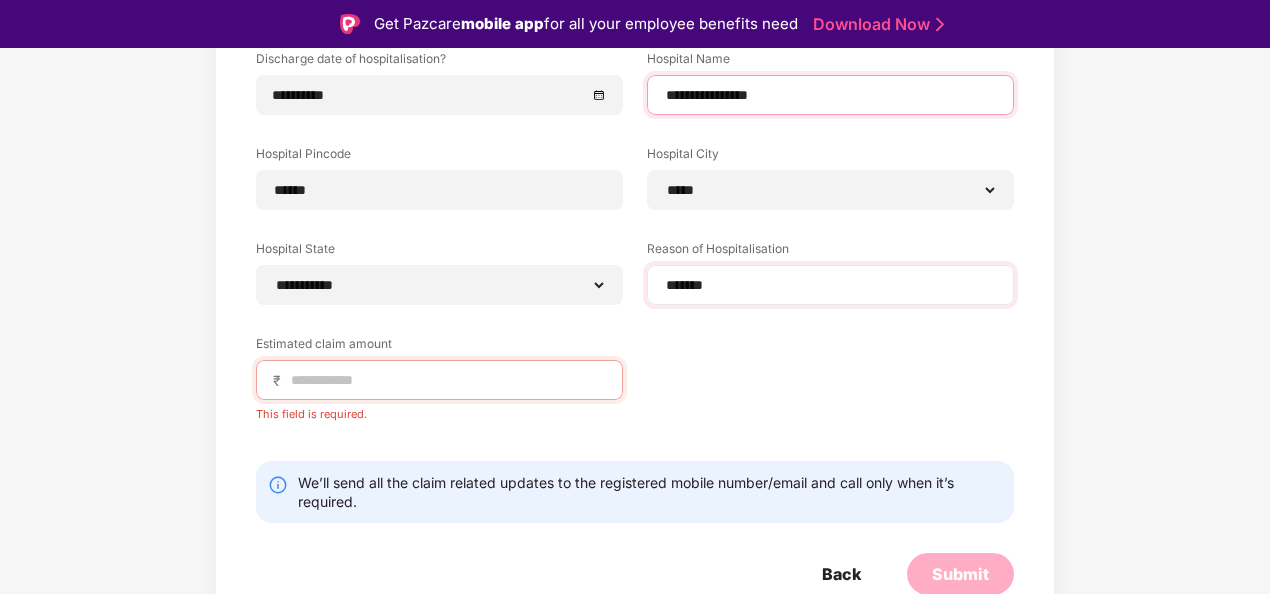 scroll, scrollTop: 337, scrollLeft: 0, axis: vertical 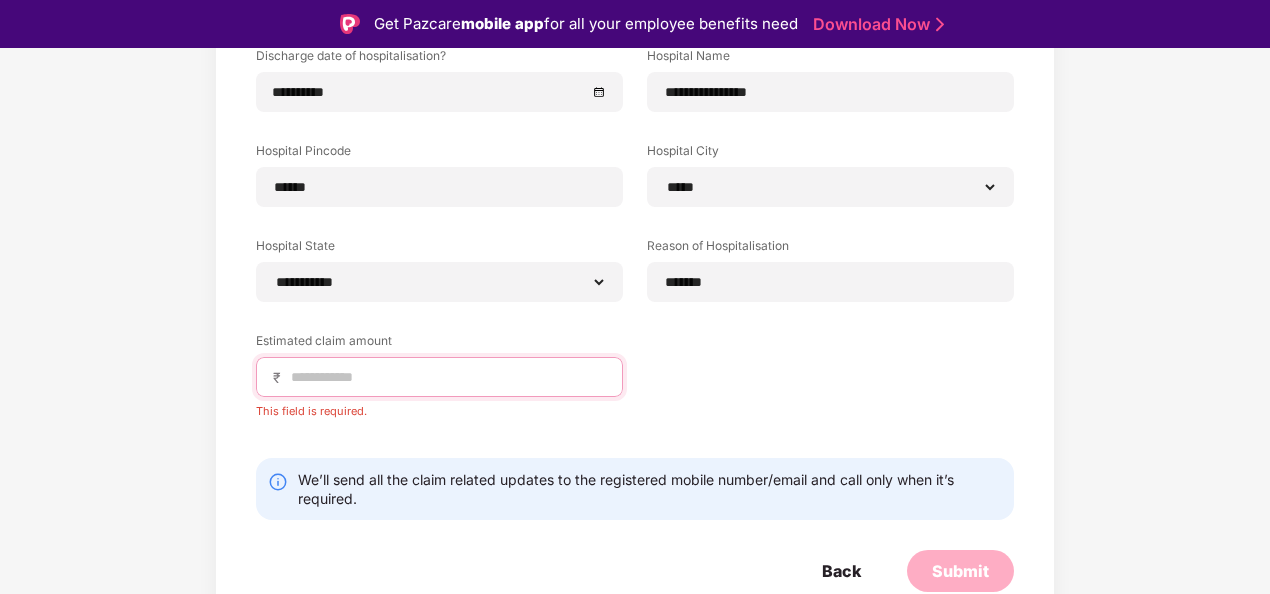 click at bounding box center (447, 377) 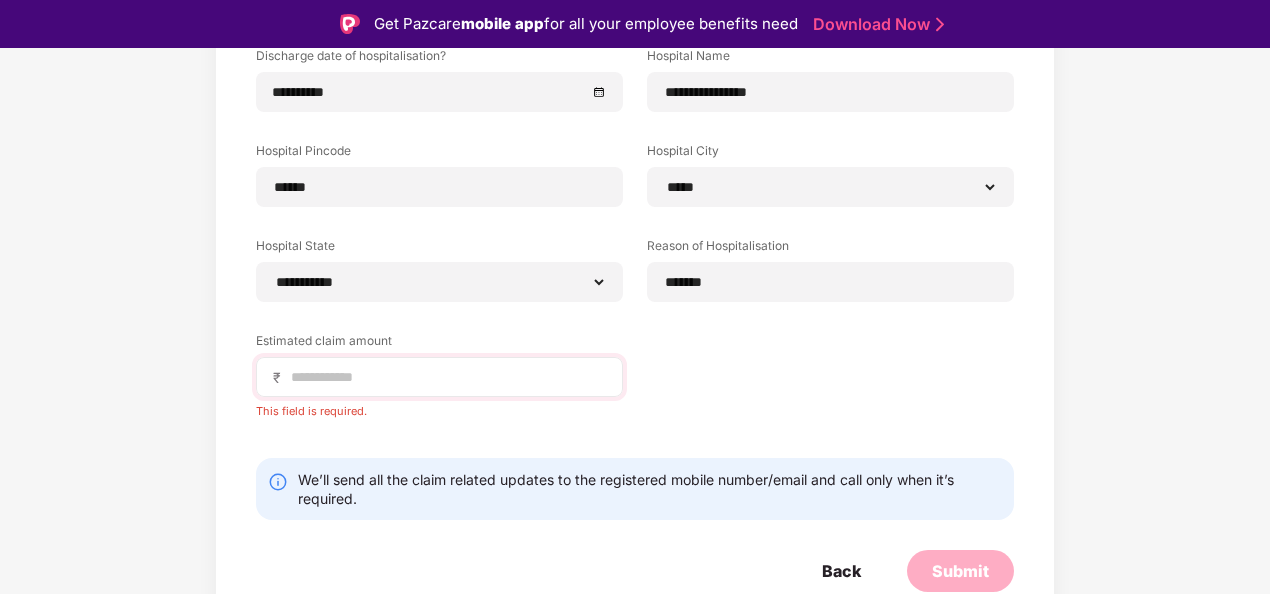 click on "₹" at bounding box center (439, 377) 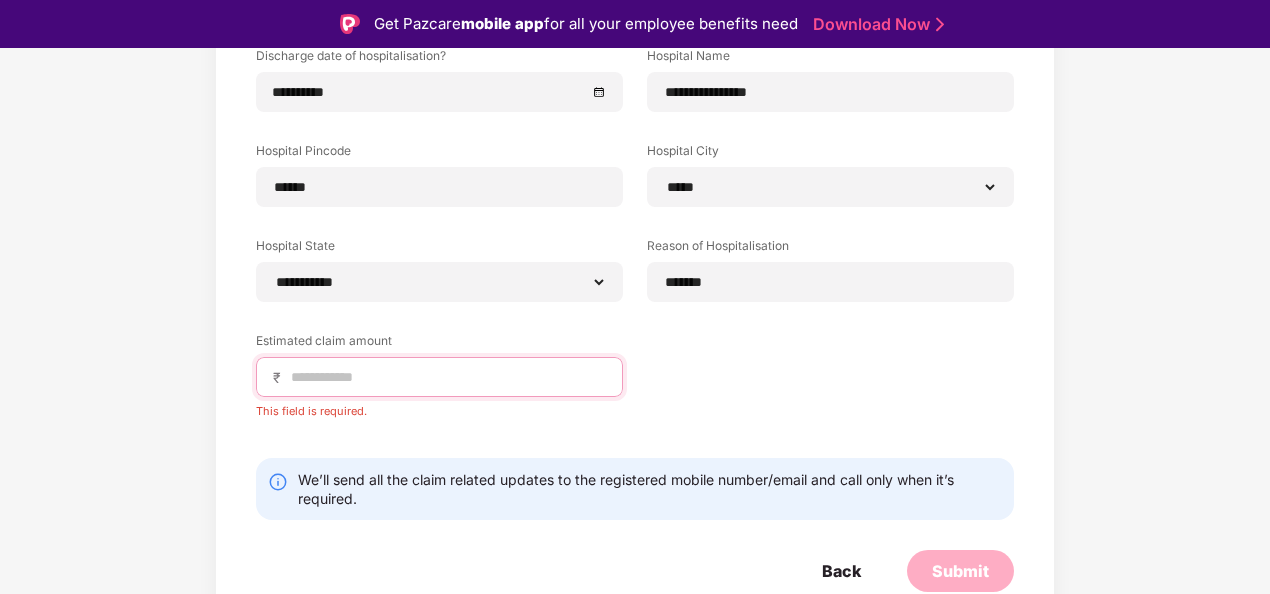 click at bounding box center [447, 377] 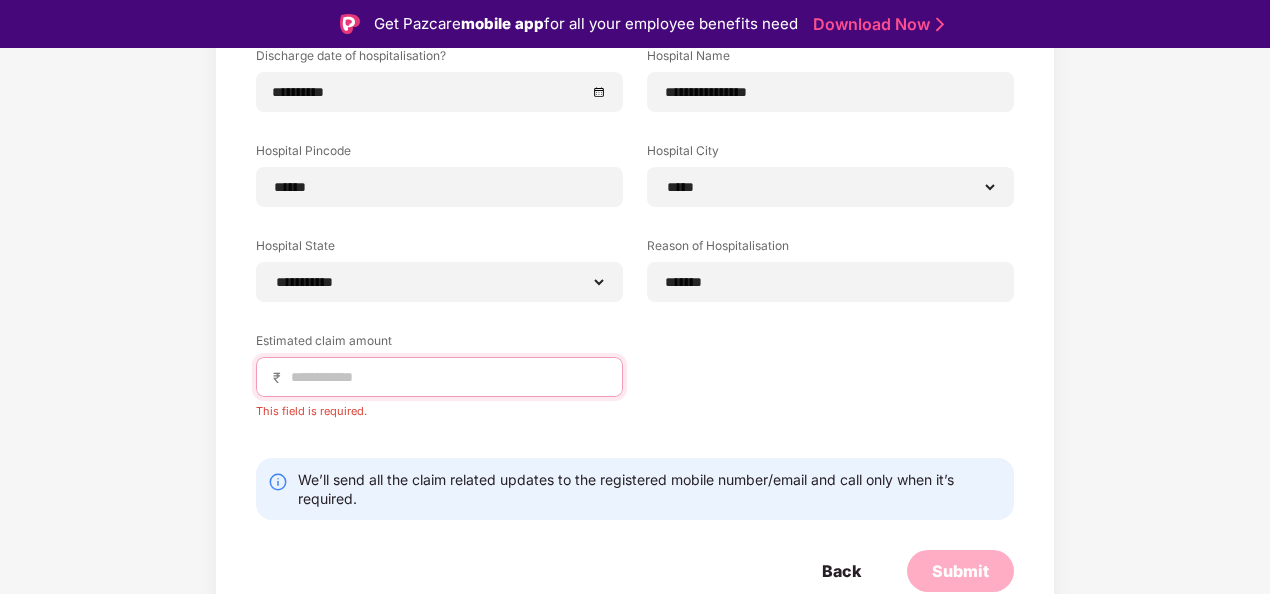 click at bounding box center (447, 377) 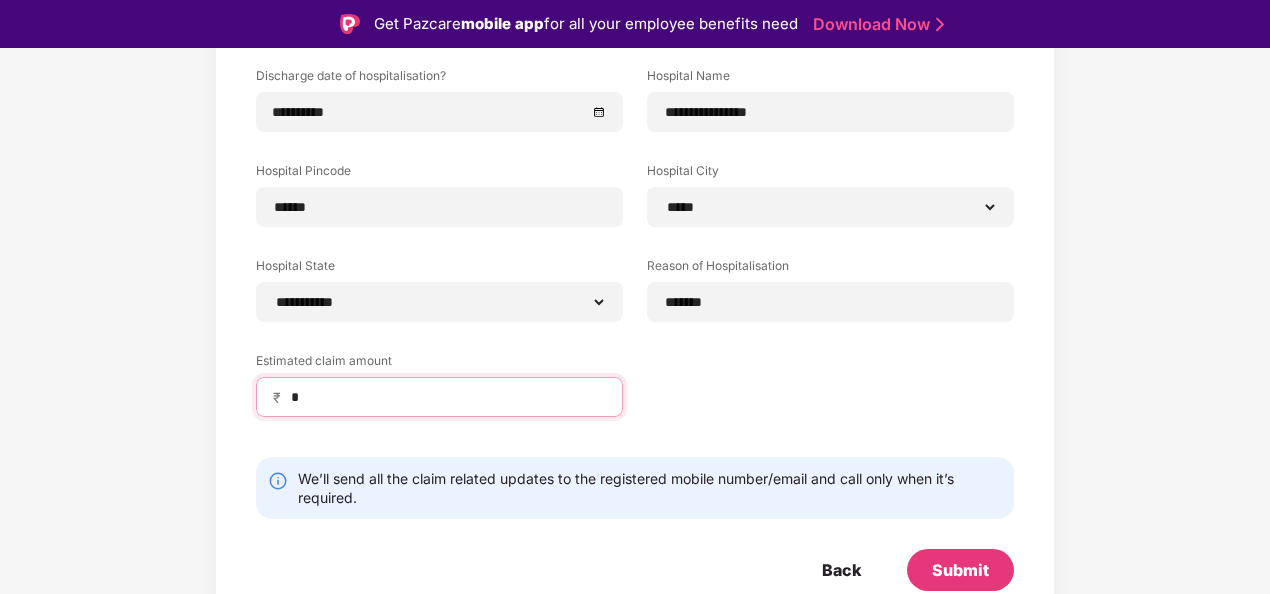 scroll, scrollTop: 316, scrollLeft: 0, axis: vertical 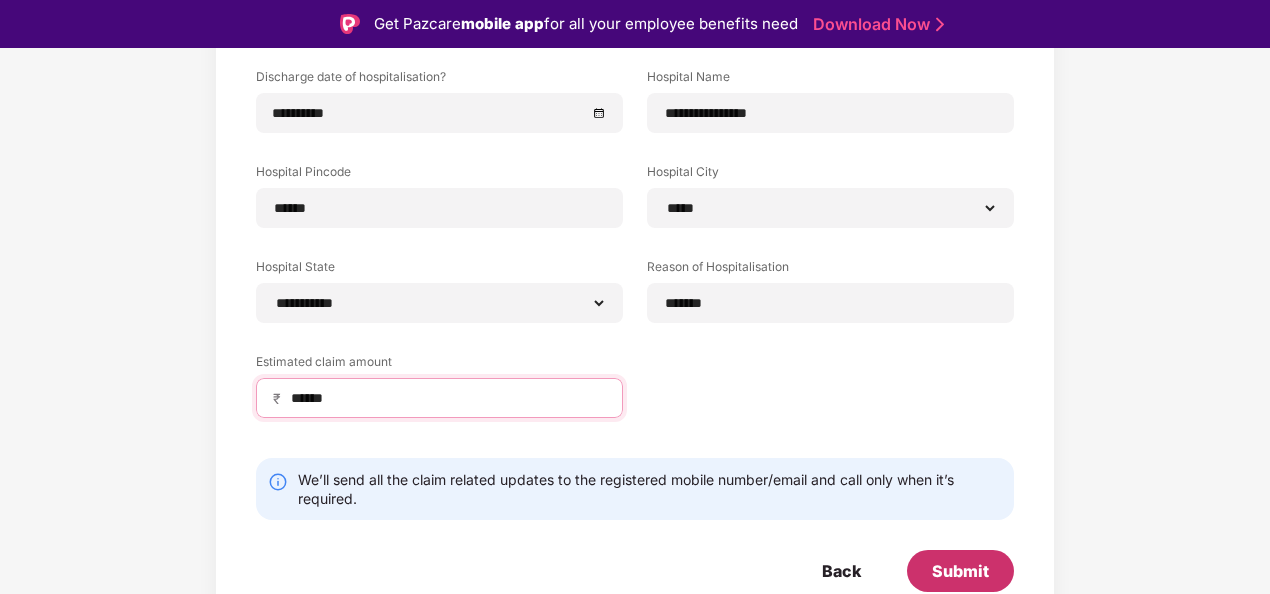 type on "******" 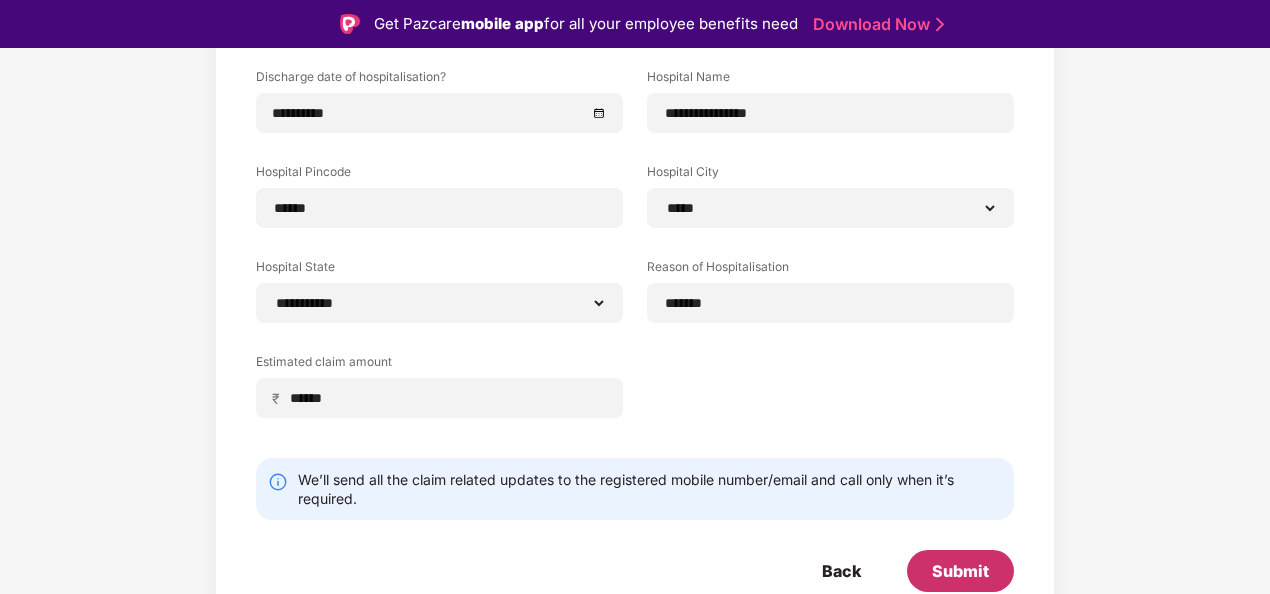 click on "Submit" at bounding box center (960, 571) 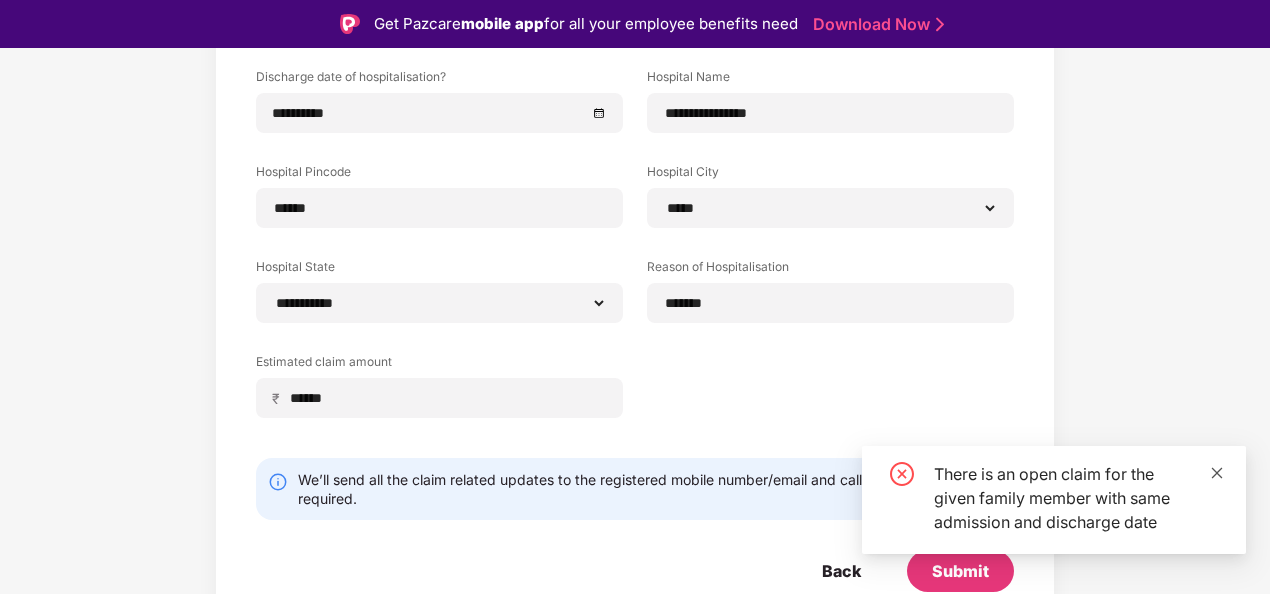 click 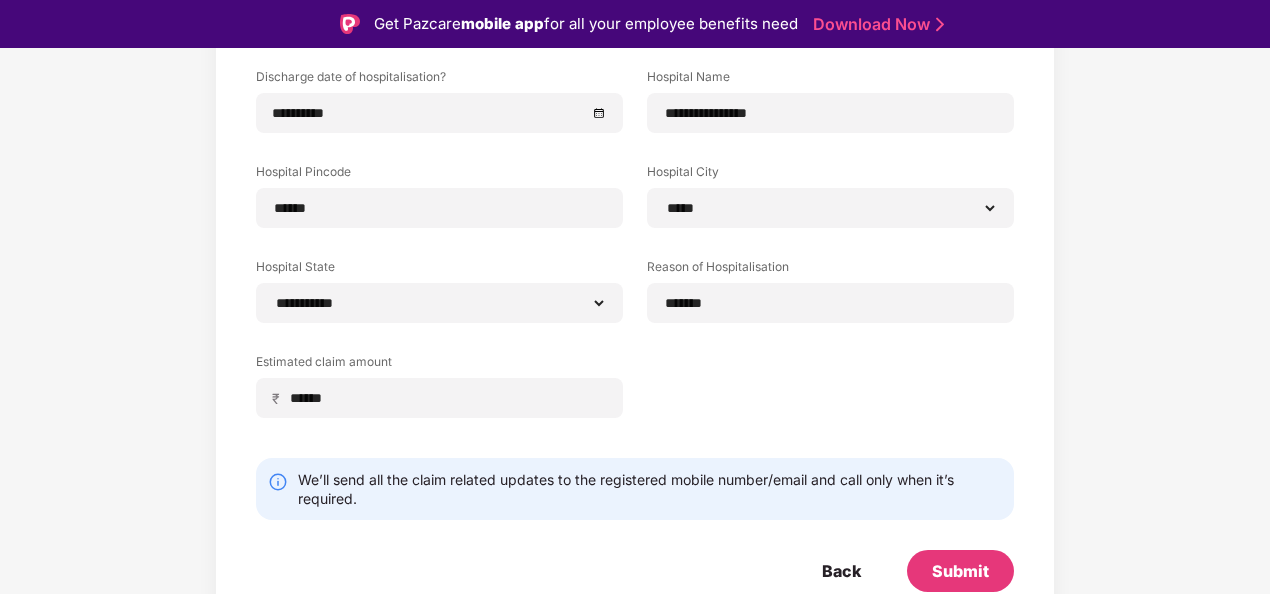 scroll, scrollTop: 0, scrollLeft: 0, axis: both 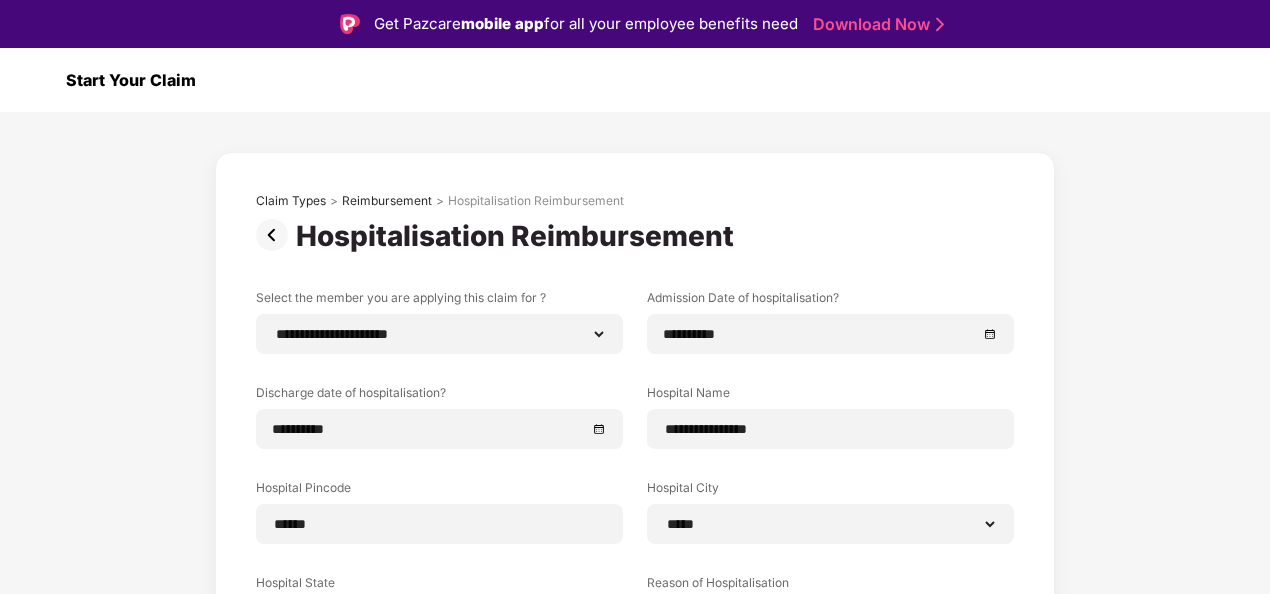 click at bounding box center (38, 80) 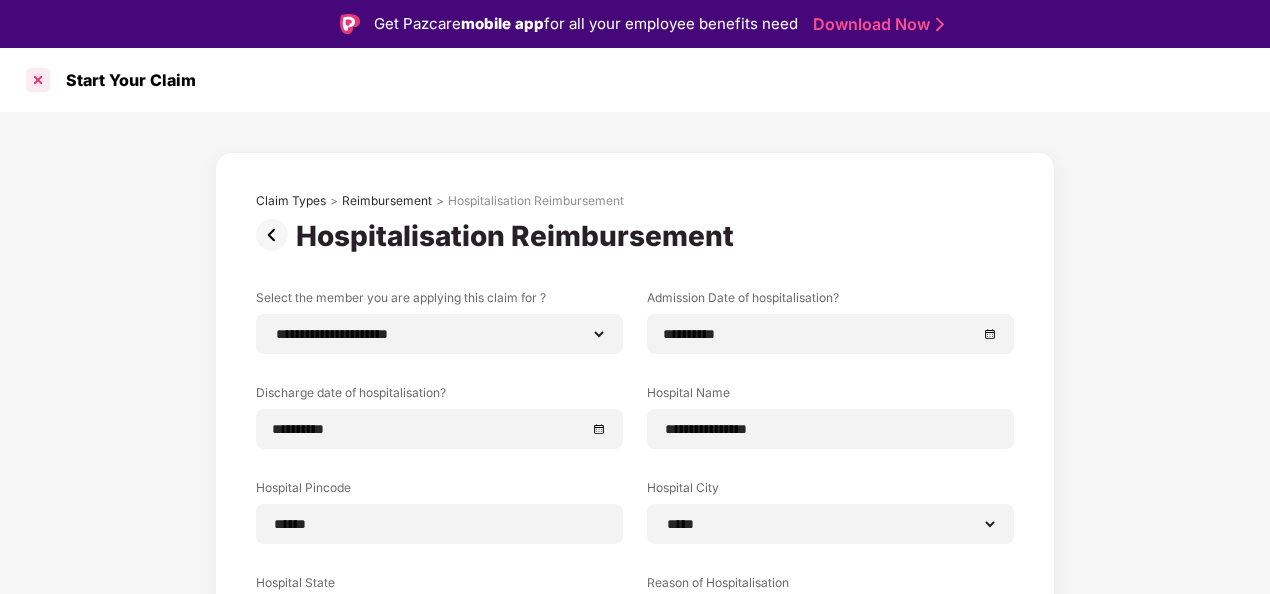 scroll, scrollTop: 112, scrollLeft: 0, axis: vertical 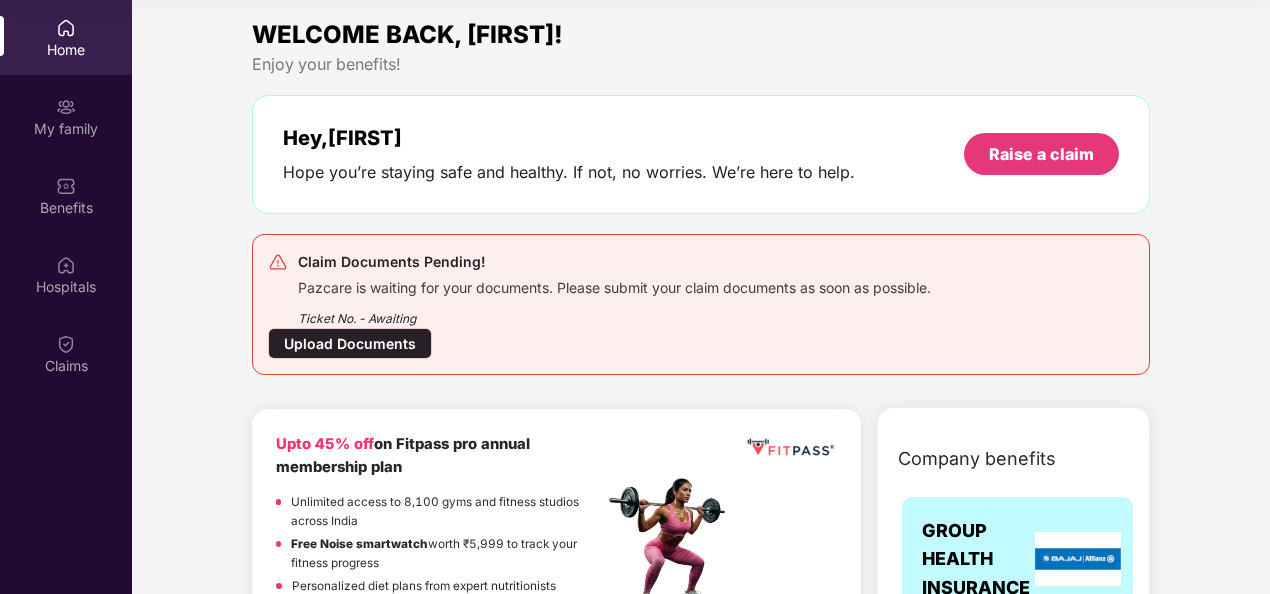 click on "Ticket No. - Awaiting" at bounding box center [614, 312] 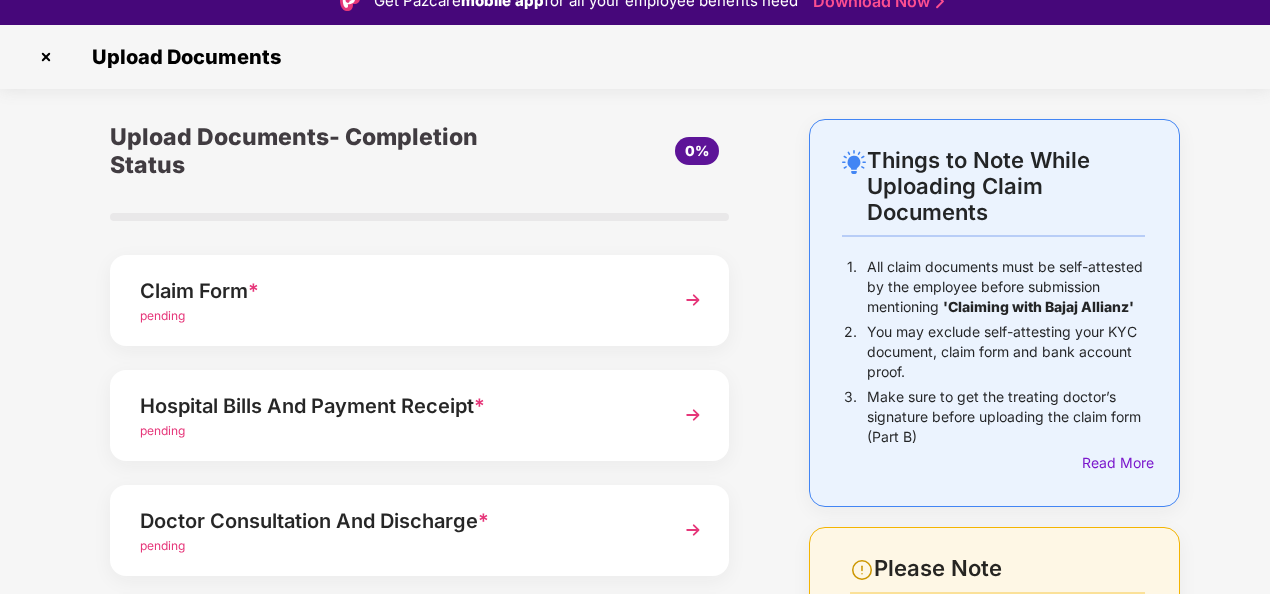 scroll, scrollTop: 0, scrollLeft: 0, axis: both 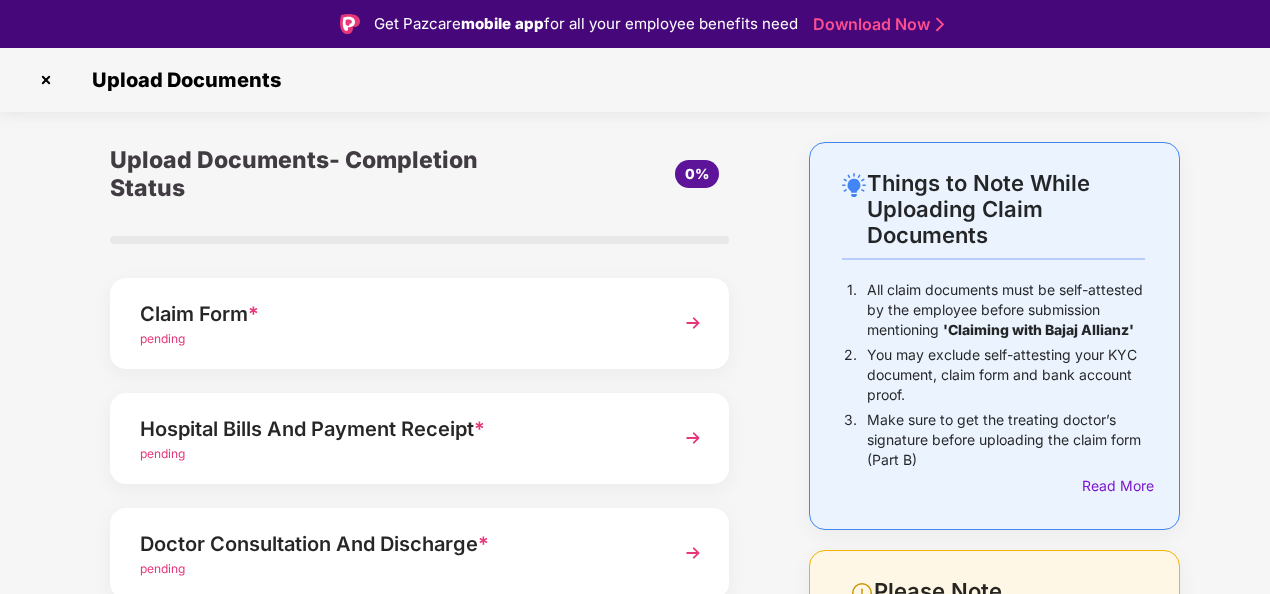click at bounding box center (46, 80) 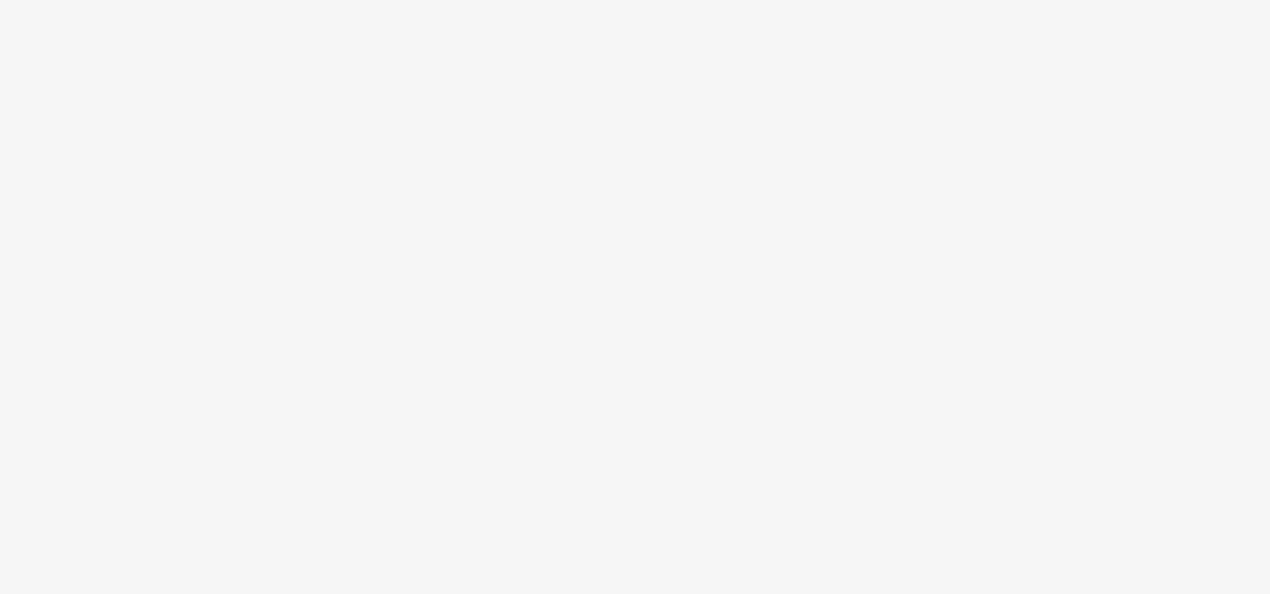 scroll, scrollTop: 0, scrollLeft: 0, axis: both 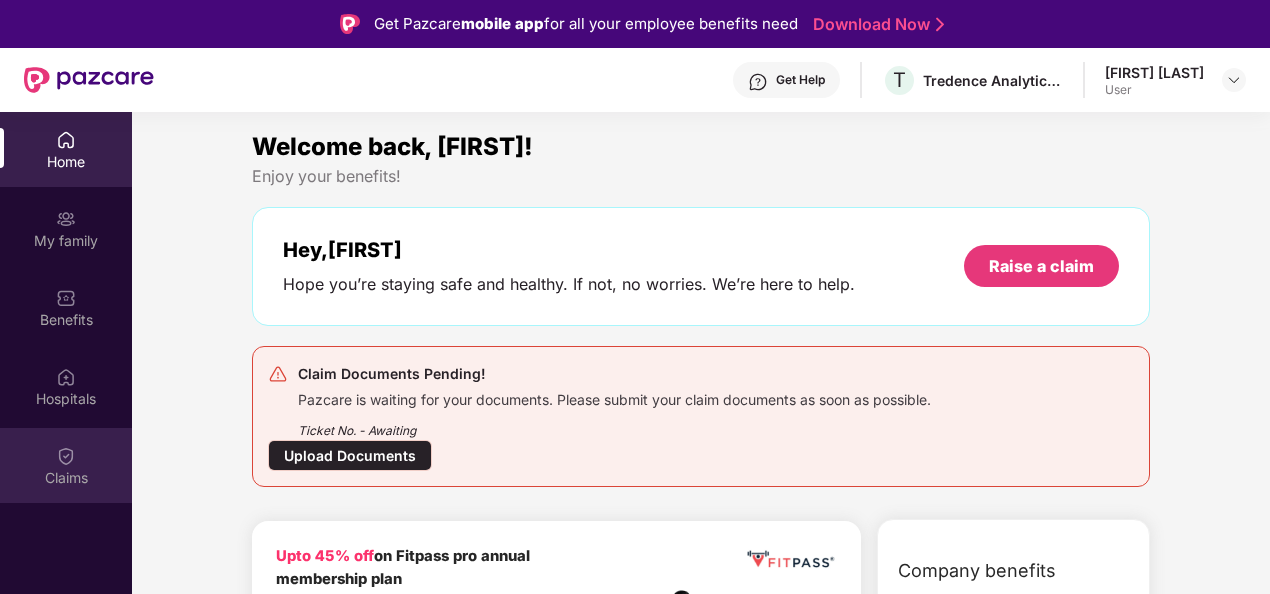 click on "Claims" at bounding box center (66, 478) 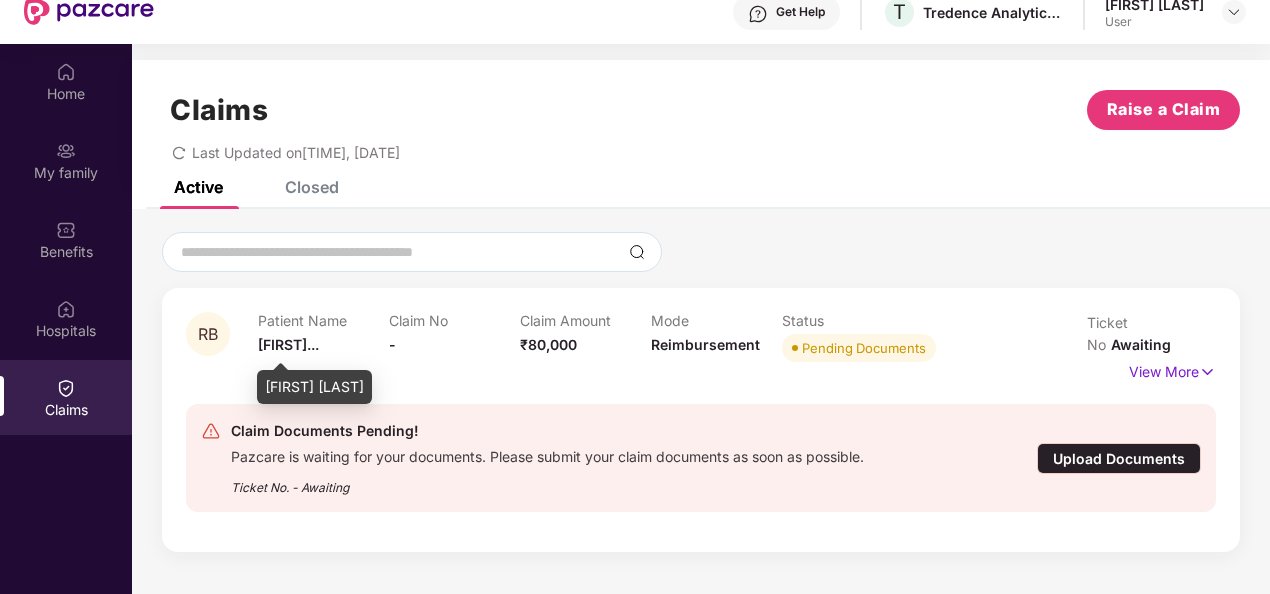 scroll, scrollTop: 100, scrollLeft: 0, axis: vertical 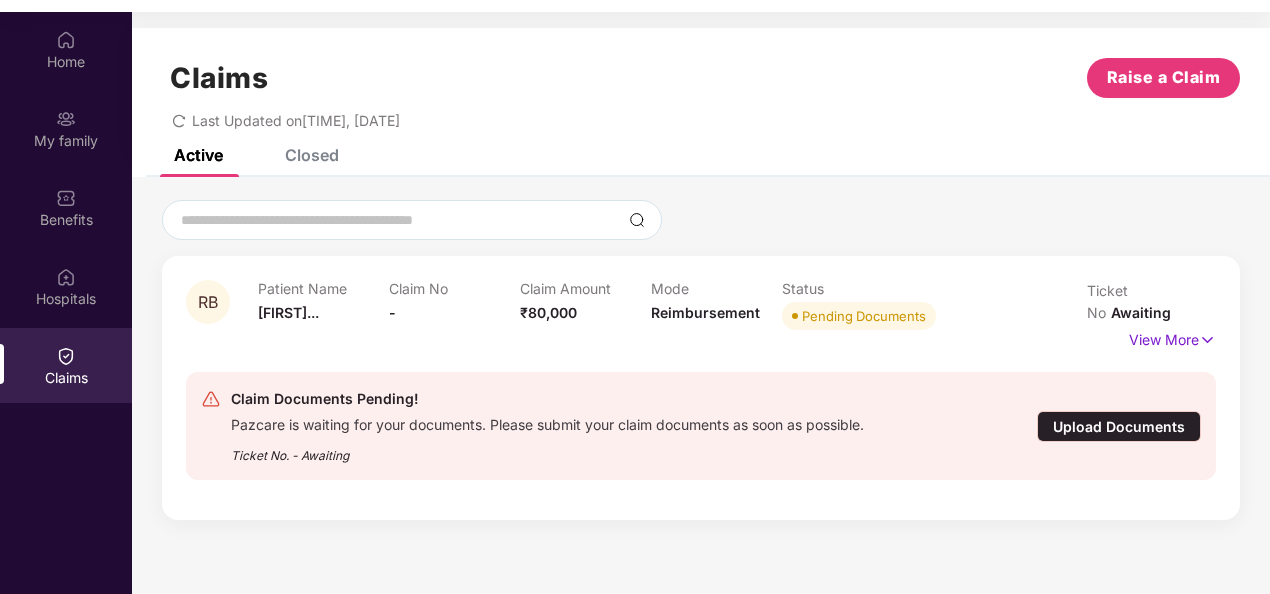 click on "Closed" at bounding box center [312, 155] 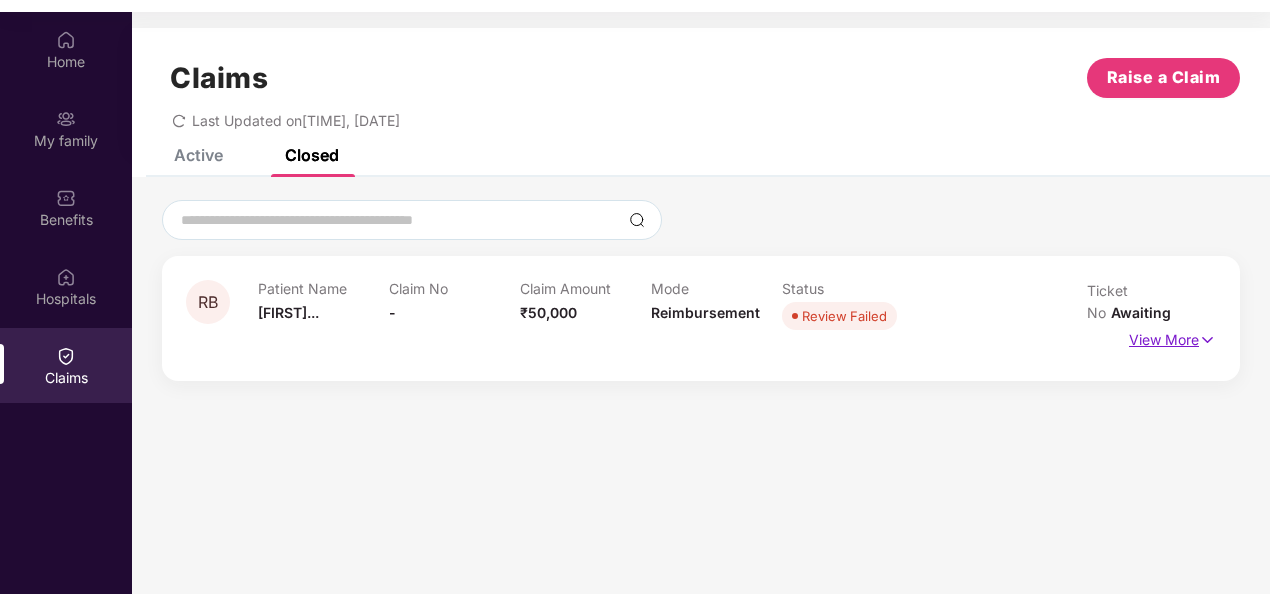 click on "View More" at bounding box center (1172, 337) 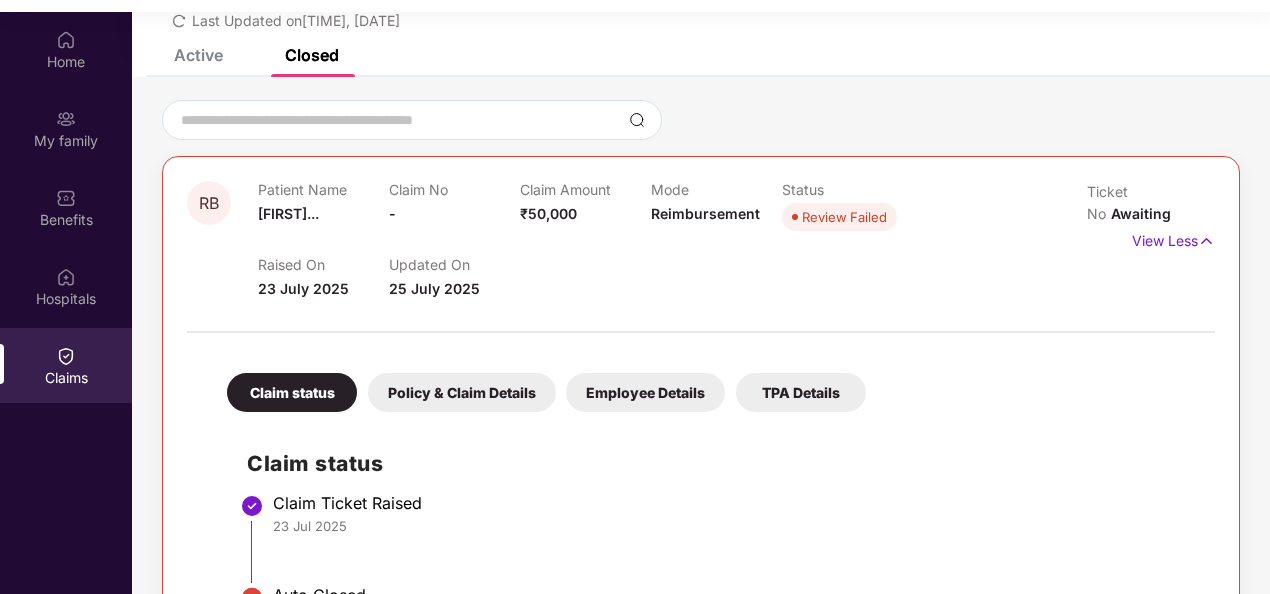 scroll, scrollTop: 178, scrollLeft: 0, axis: vertical 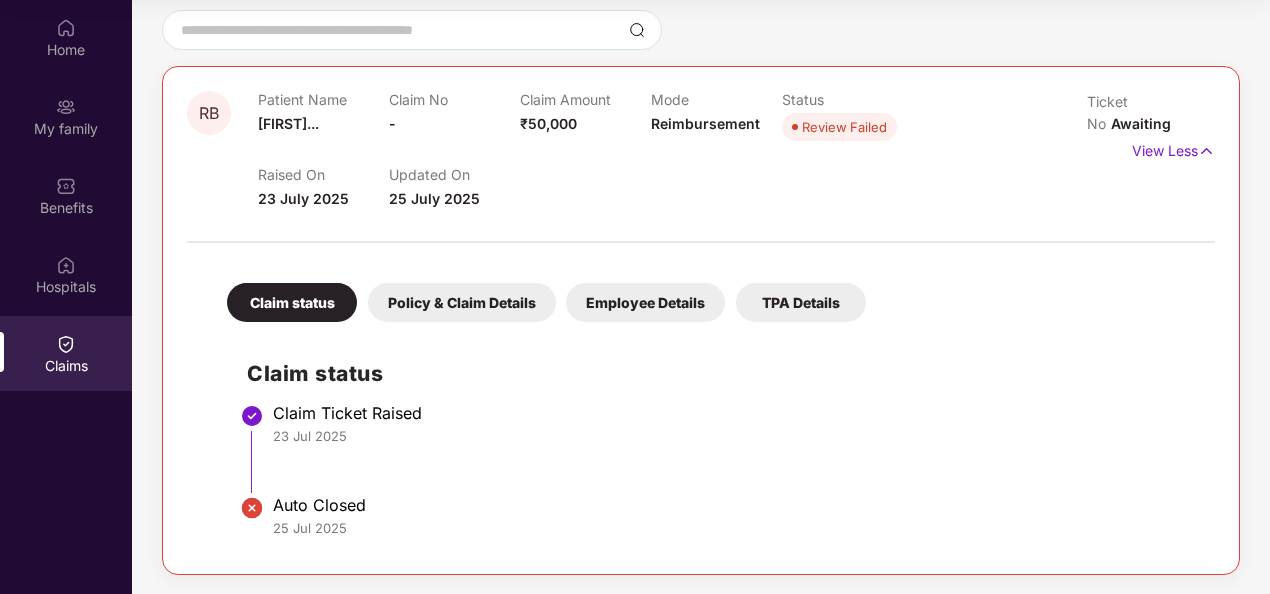 click on "Policy & Claim Details" at bounding box center [462, 302] 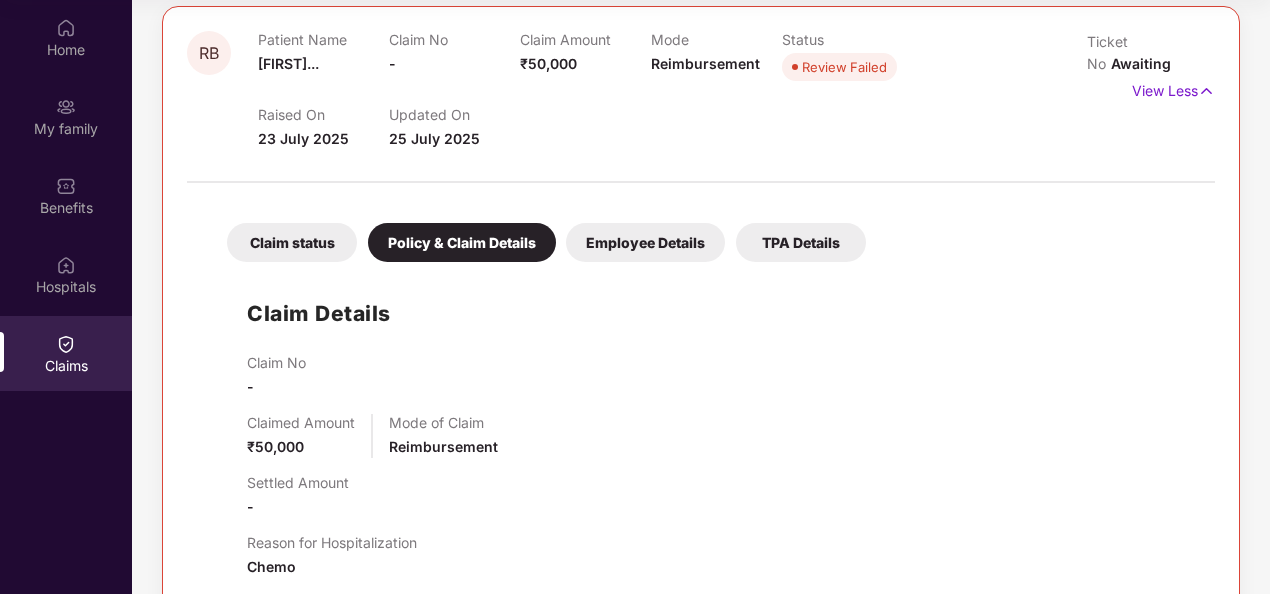 scroll, scrollTop: 278, scrollLeft: 0, axis: vertical 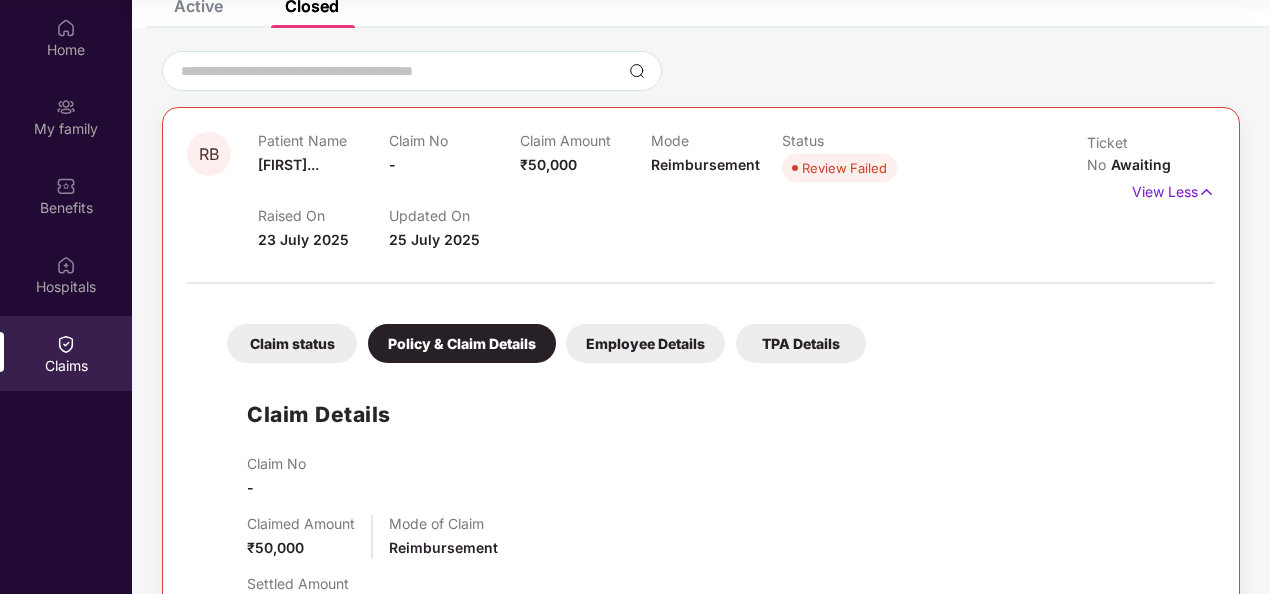 click on "TPA Details" at bounding box center [801, 343] 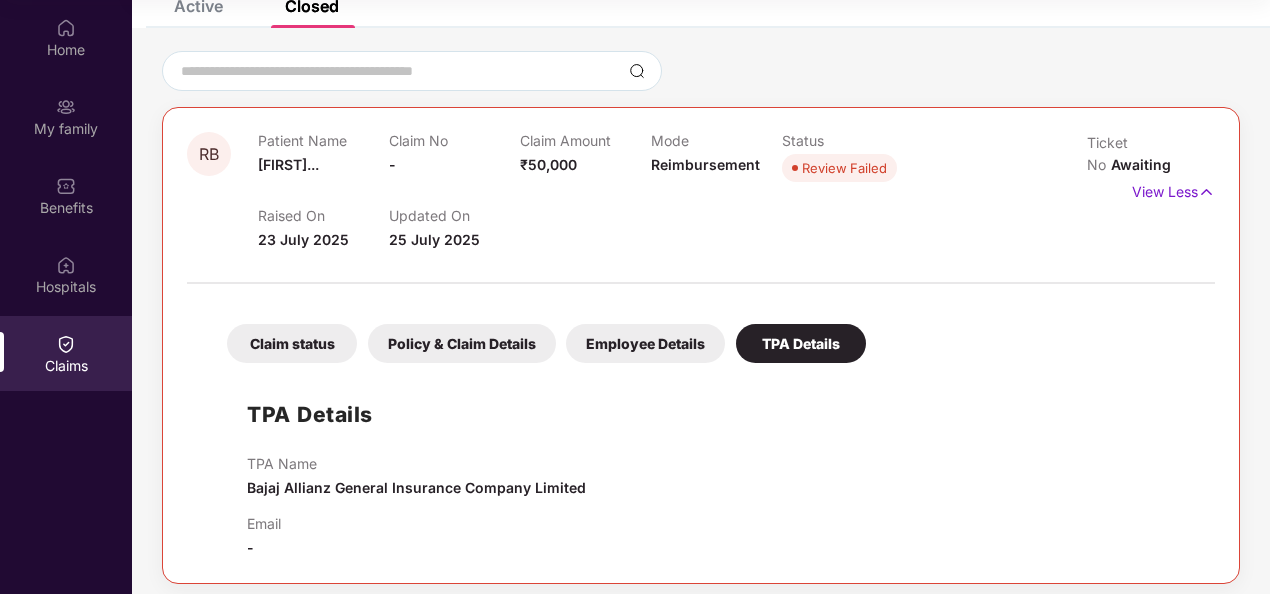 scroll, scrollTop: 146, scrollLeft: 0, axis: vertical 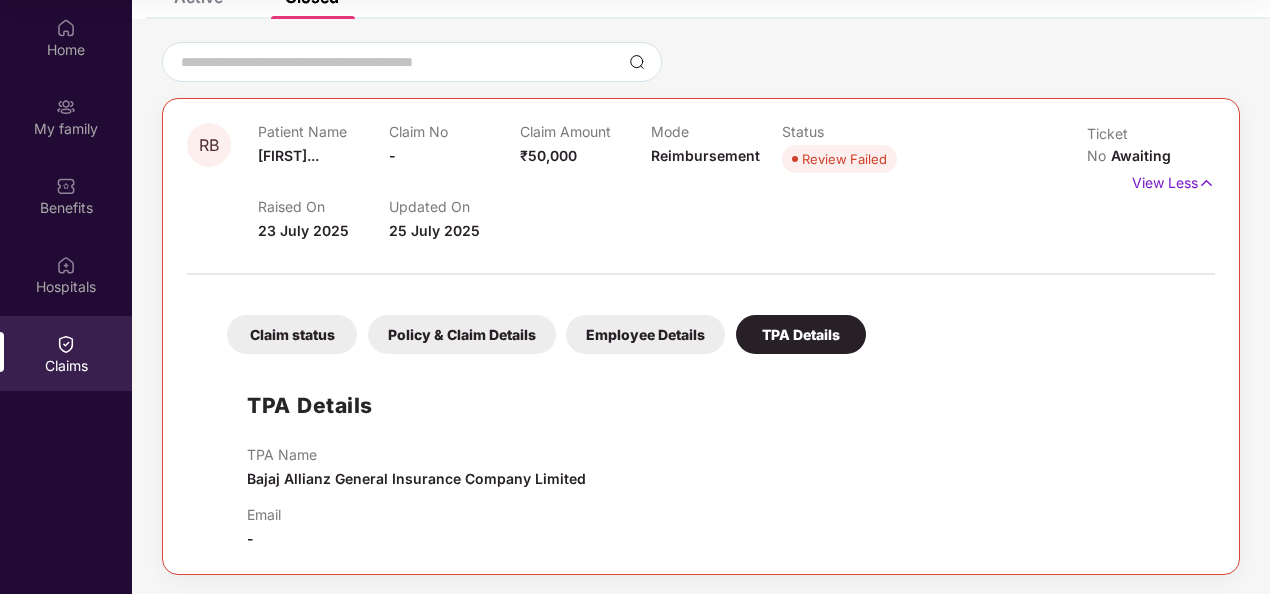 click on "Employee Details" at bounding box center [645, 334] 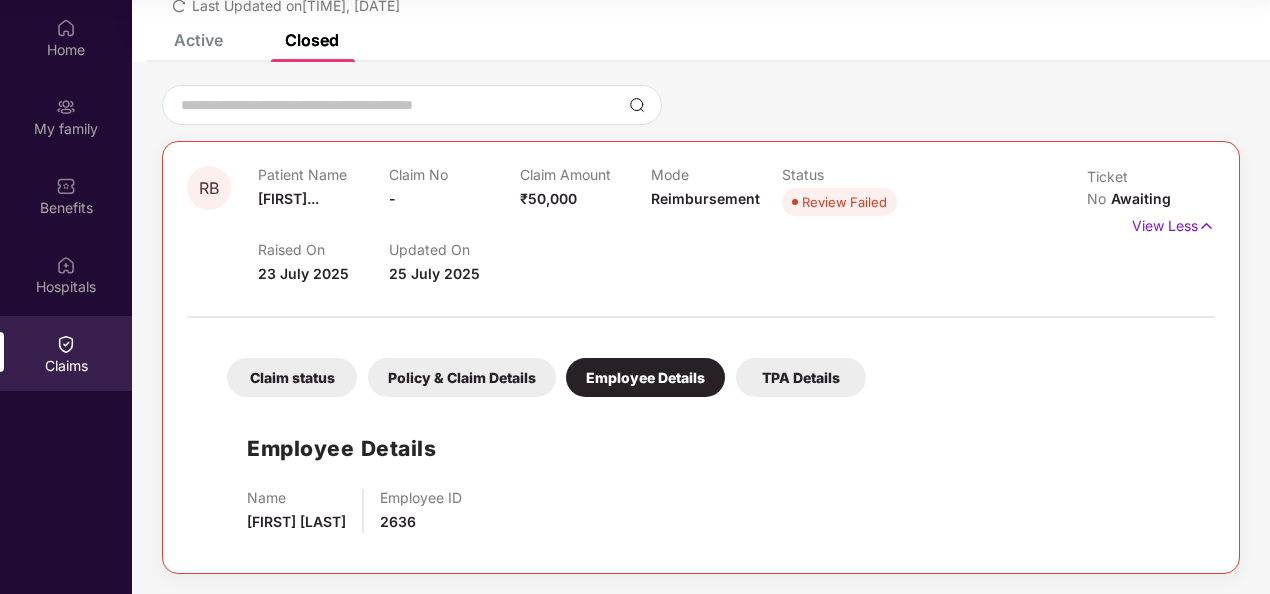 scroll, scrollTop: 102, scrollLeft: 0, axis: vertical 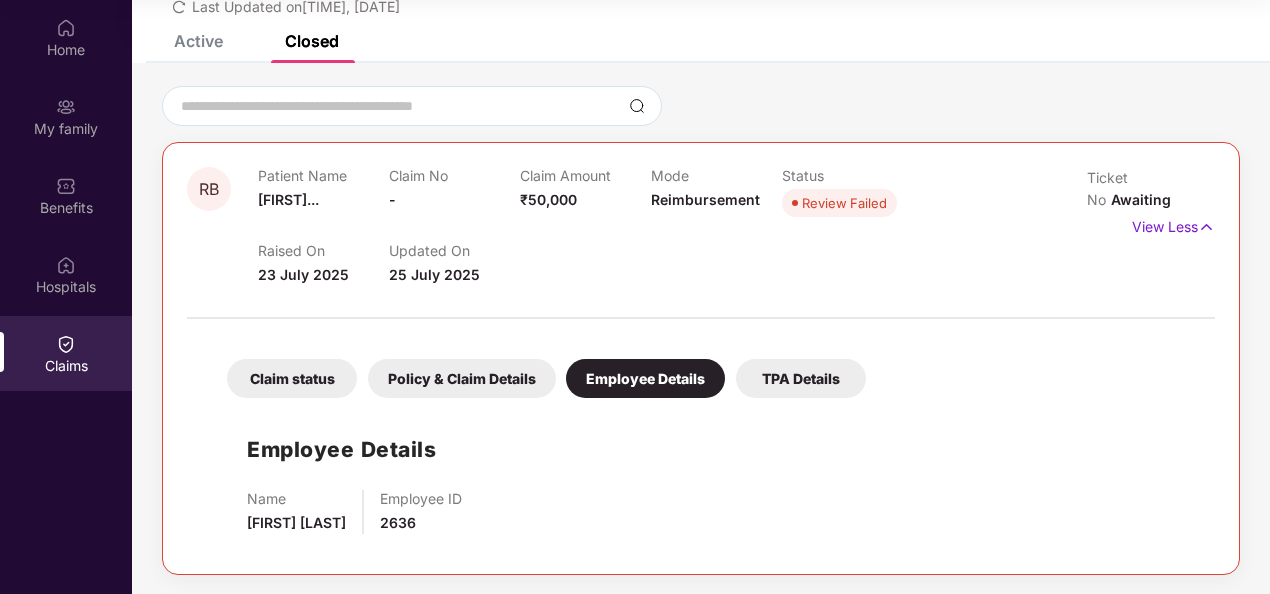 click on "Policy & Claim Details" at bounding box center (462, 378) 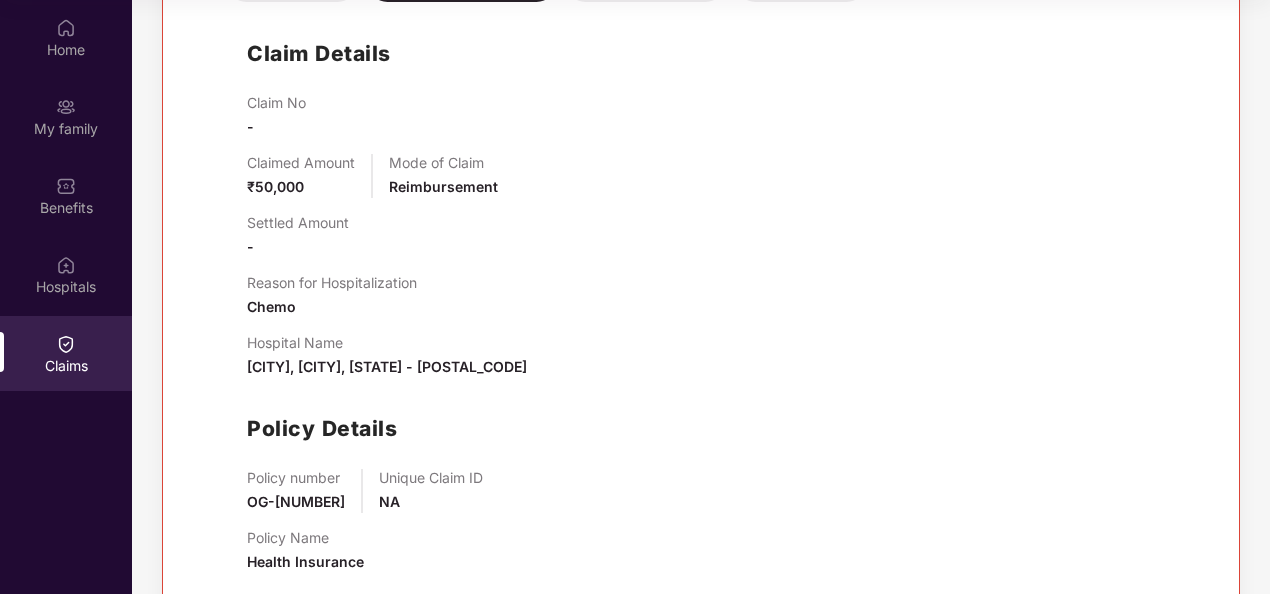 scroll, scrollTop: 537, scrollLeft: 0, axis: vertical 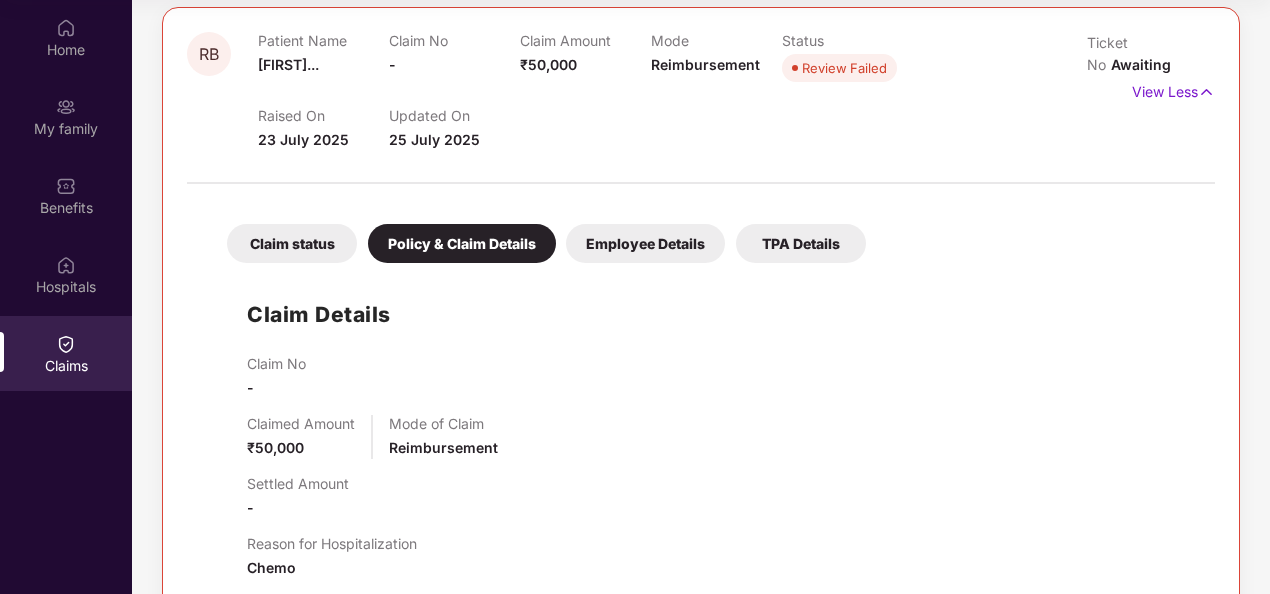 click on "Claim status" at bounding box center [292, 243] 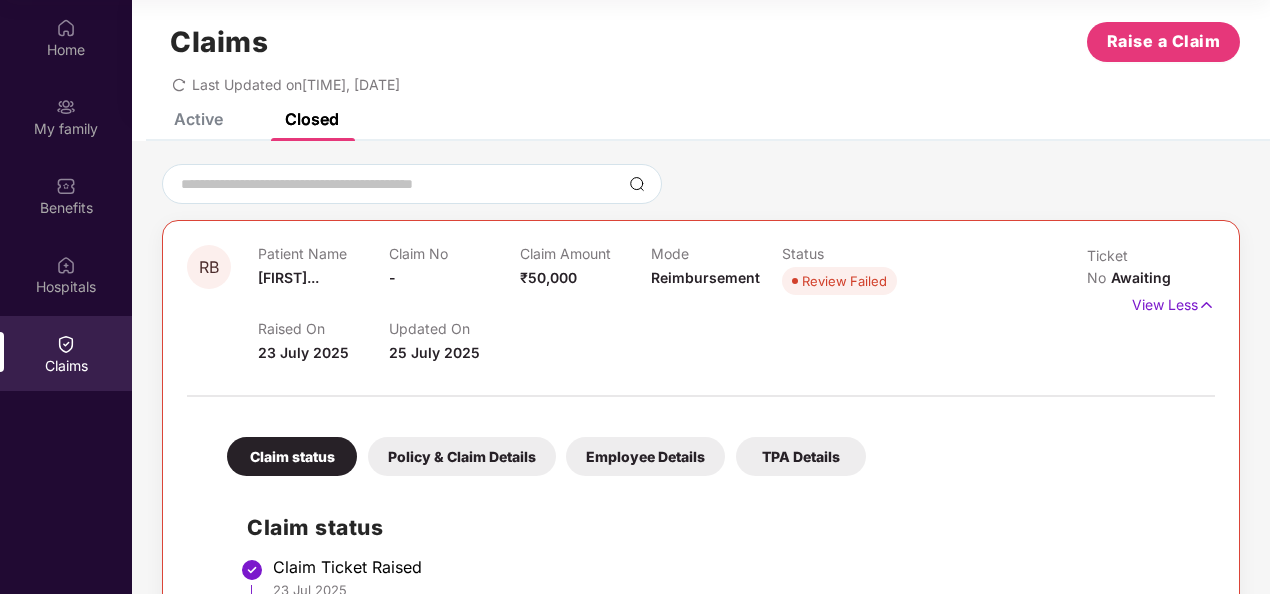 scroll, scrollTop: 0, scrollLeft: 0, axis: both 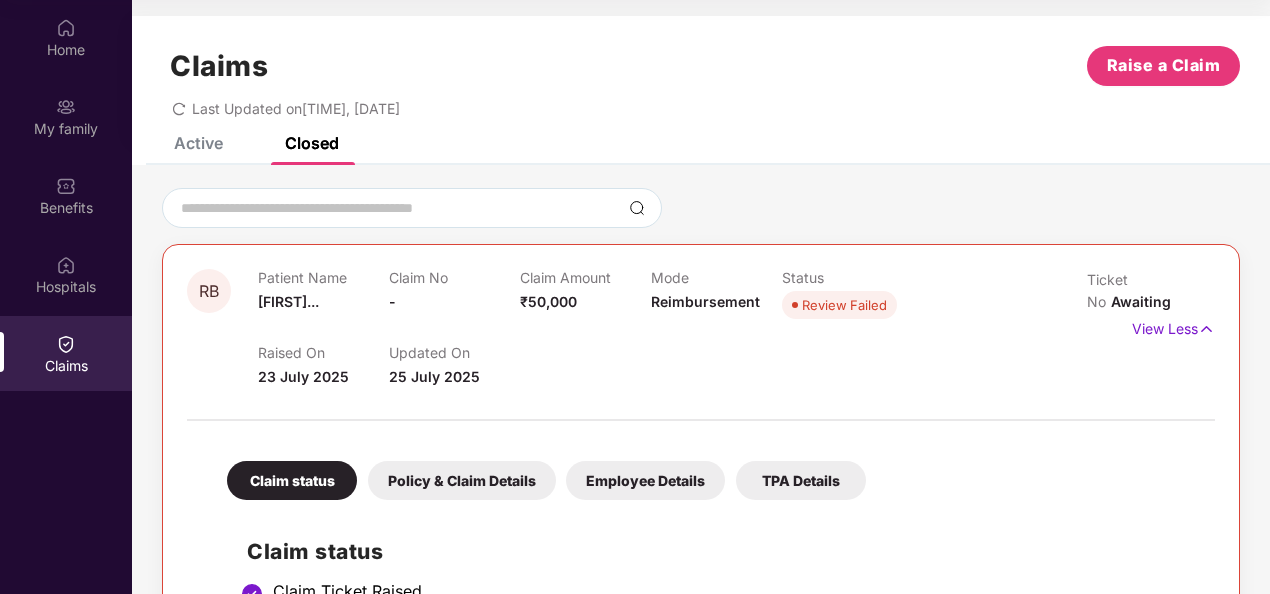 click on "Active" at bounding box center [198, 143] 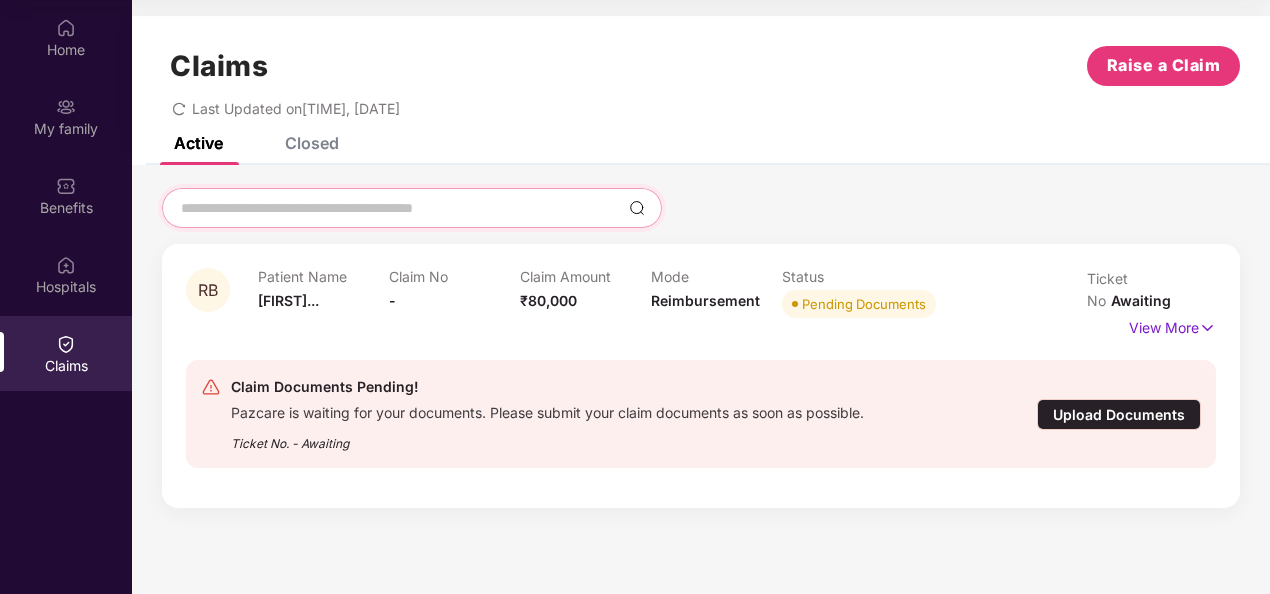 click at bounding box center (400, 208) 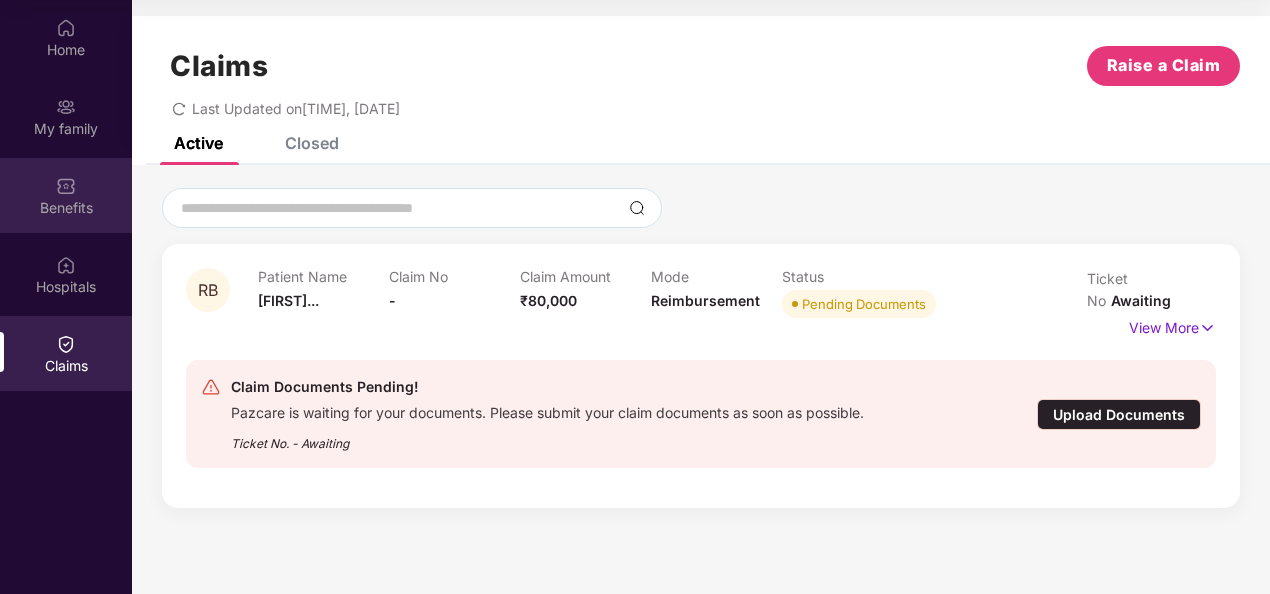 click on "Benefits" at bounding box center [66, 208] 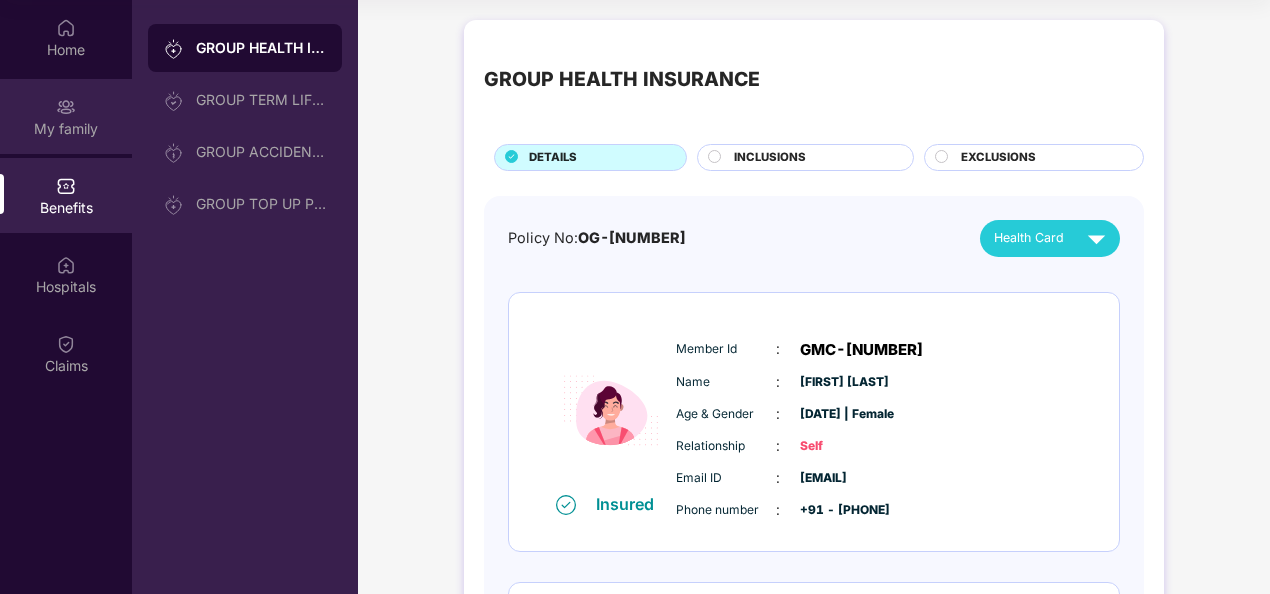 click on "My family" at bounding box center (66, 129) 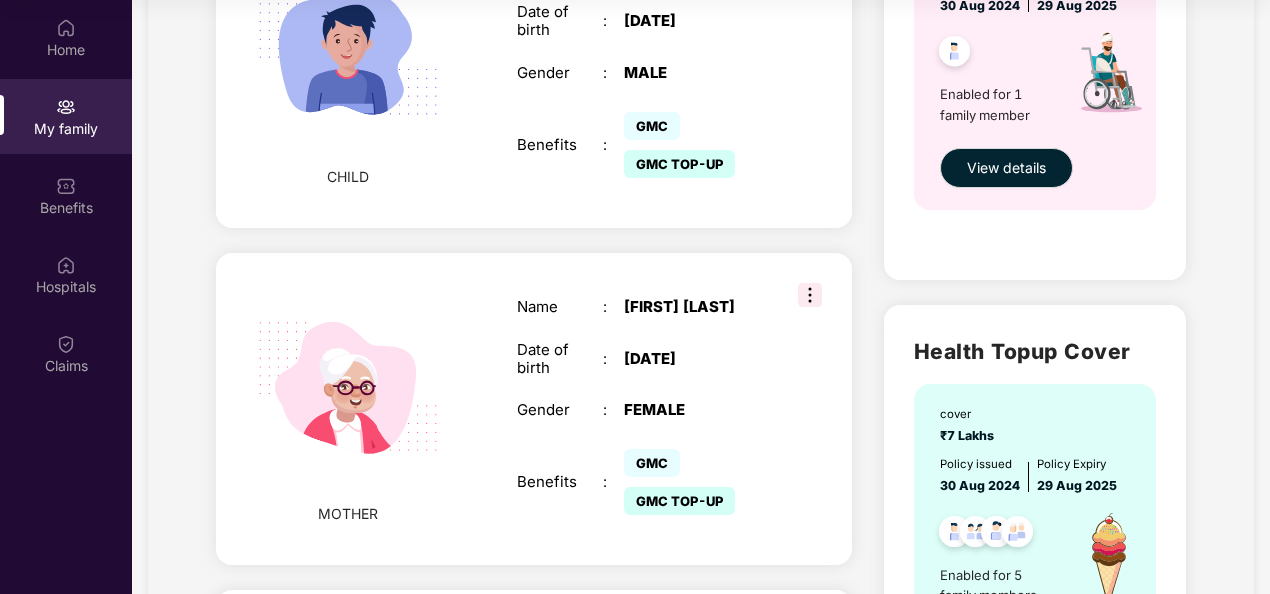 scroll, scrollTop: 1054, scrollLeft: 0, axis: vertical 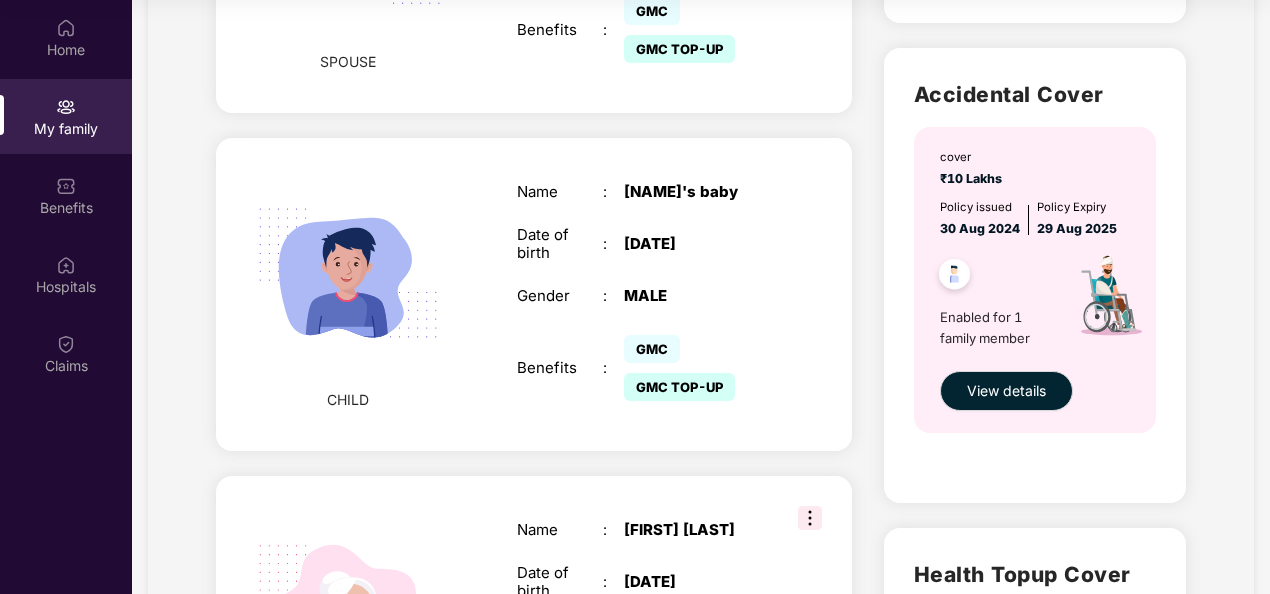 click on "GMC TOP-UP" at bounding box center [679, 387] 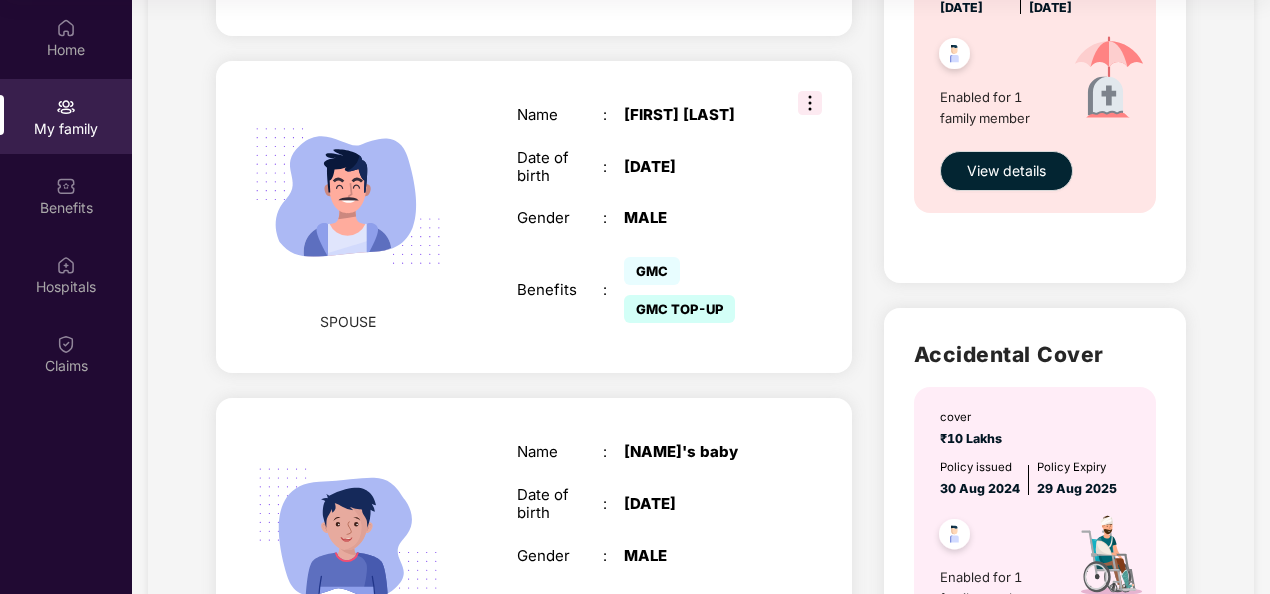 scroll, scrollTop: 654, scrollLeft: 0, axis: vertical 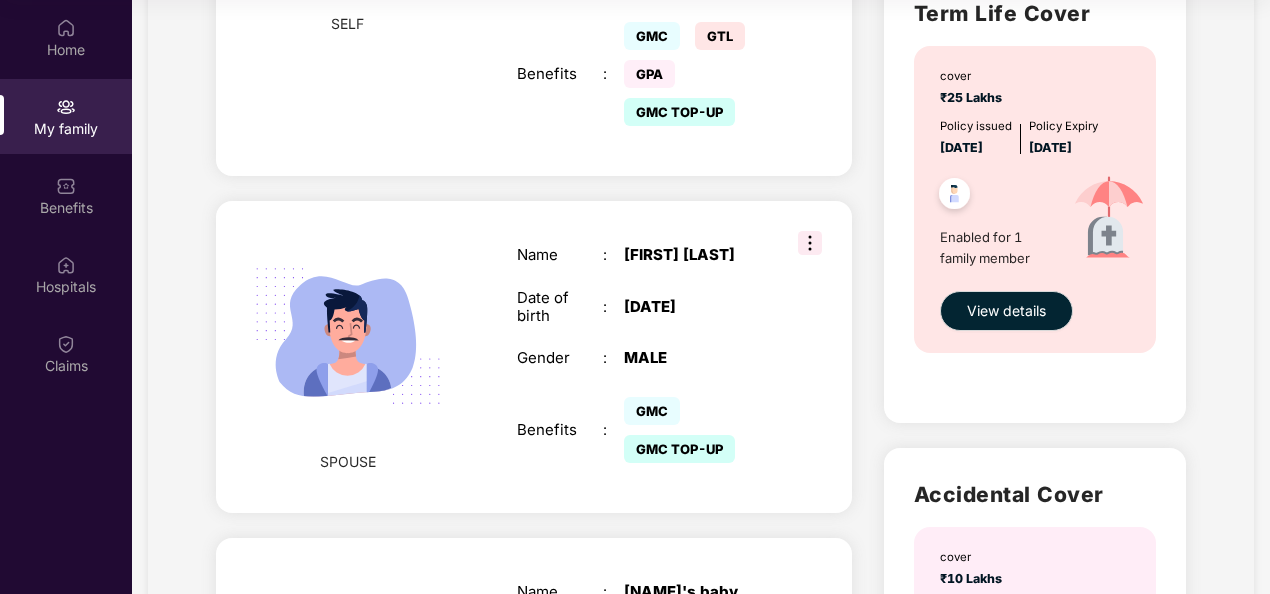 click at bounding box center [810, 243] 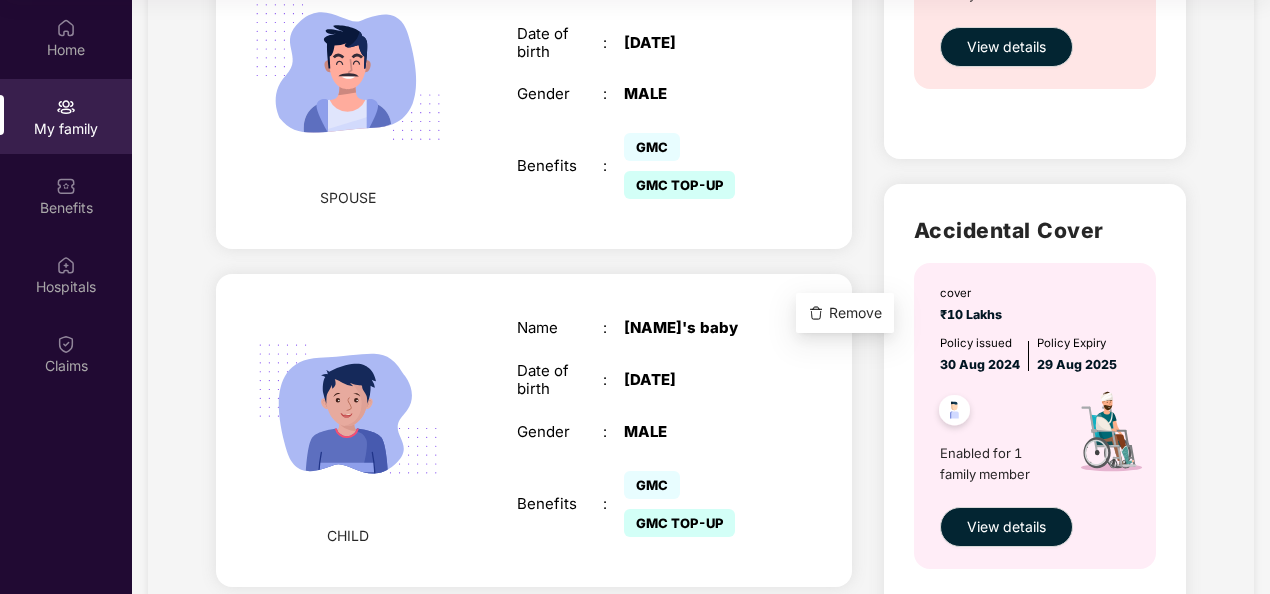 scroll, scrollTop: 954, scrollLeft: 0, axis: vertical 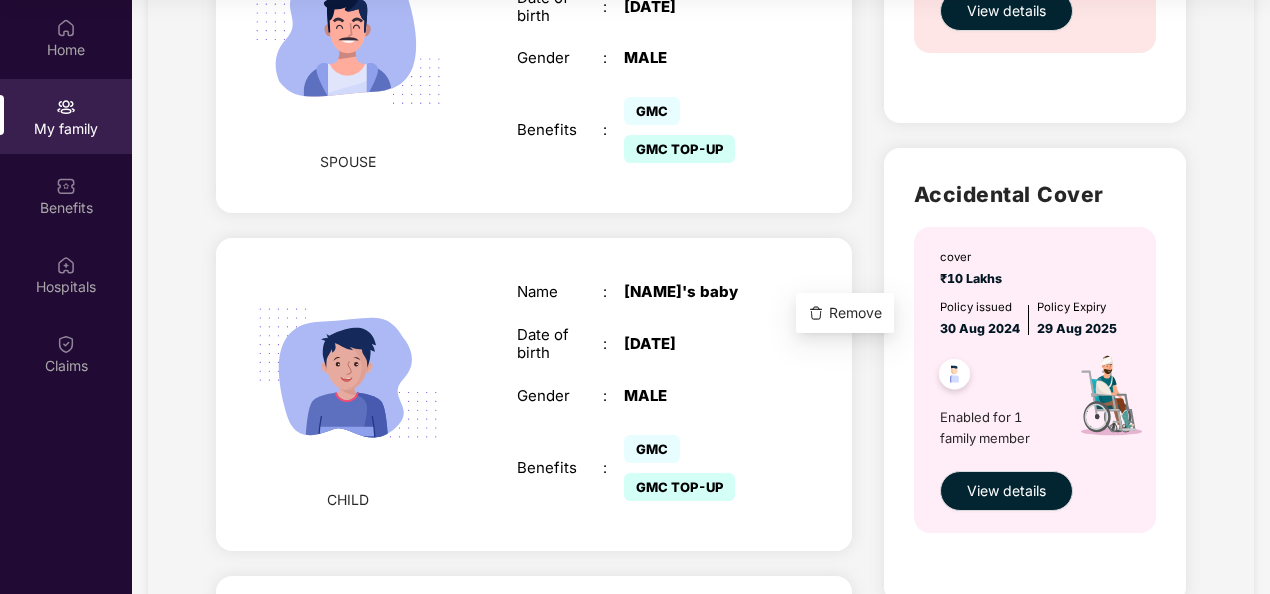 click on "Name : madhuri's baby  Date of birth : 17 Dec 2024 Gender : MALE Benefits : GMC GMC TOP-UP" at bounding box center [646, 394] 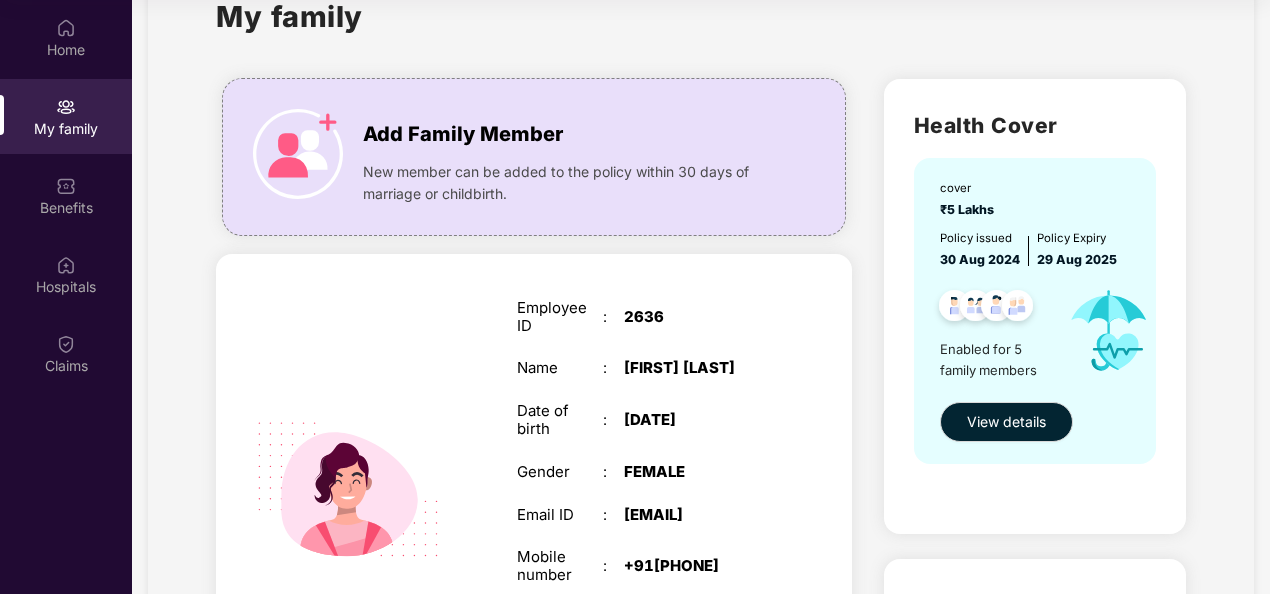 scroll, scrollTop: 0, scrollLeft: 0, axis: both 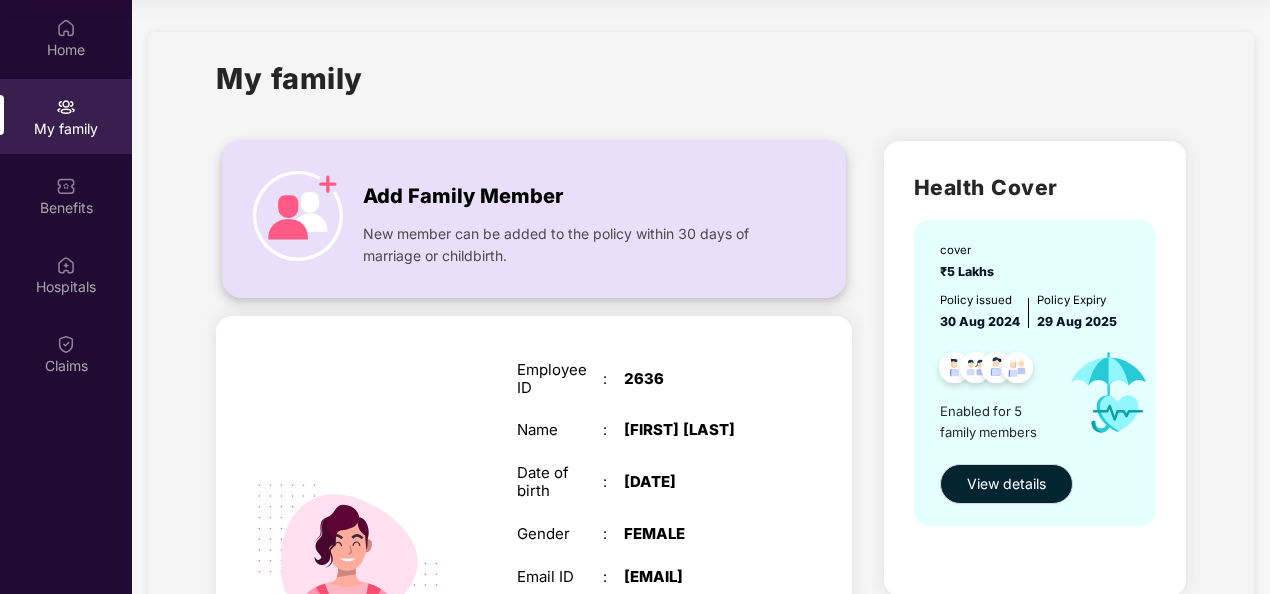 click at bounding box center (298, 216) 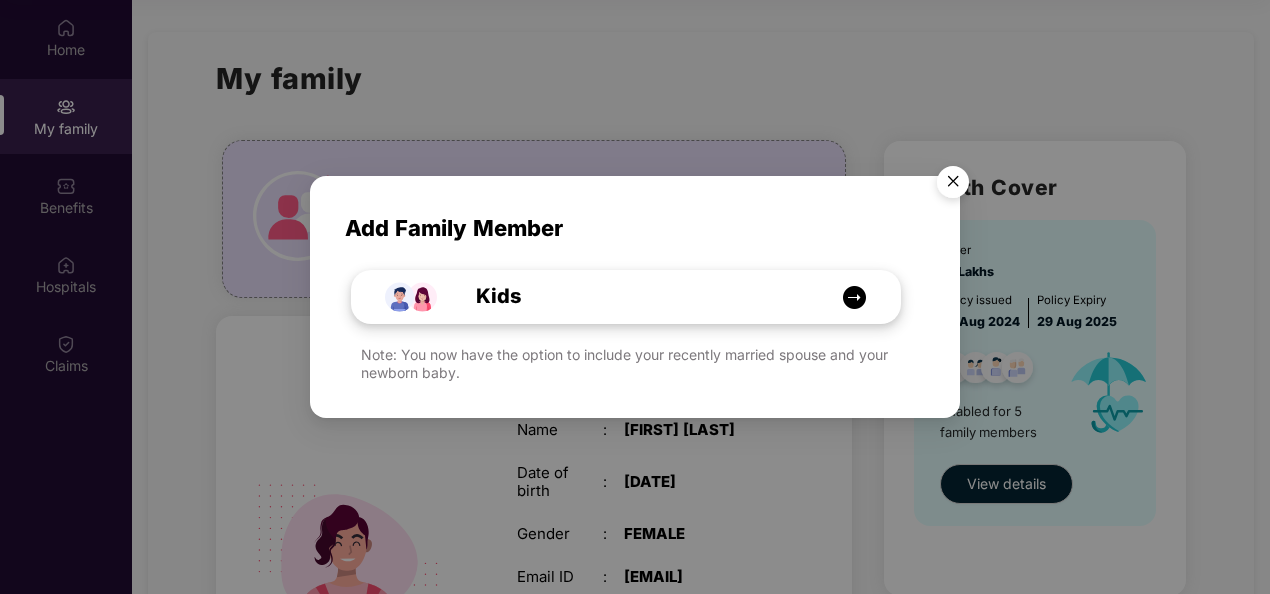 click at bounding box center (854, 297) 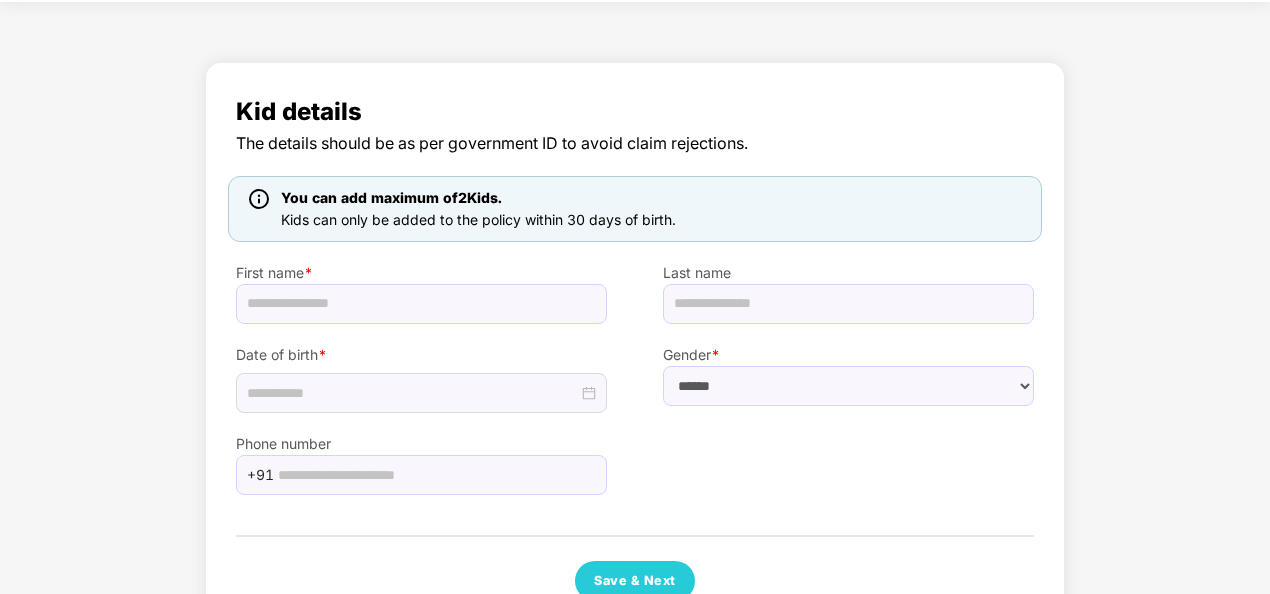 scroll, scrollTop: 26, scrollLeft: 0, axis: vertical 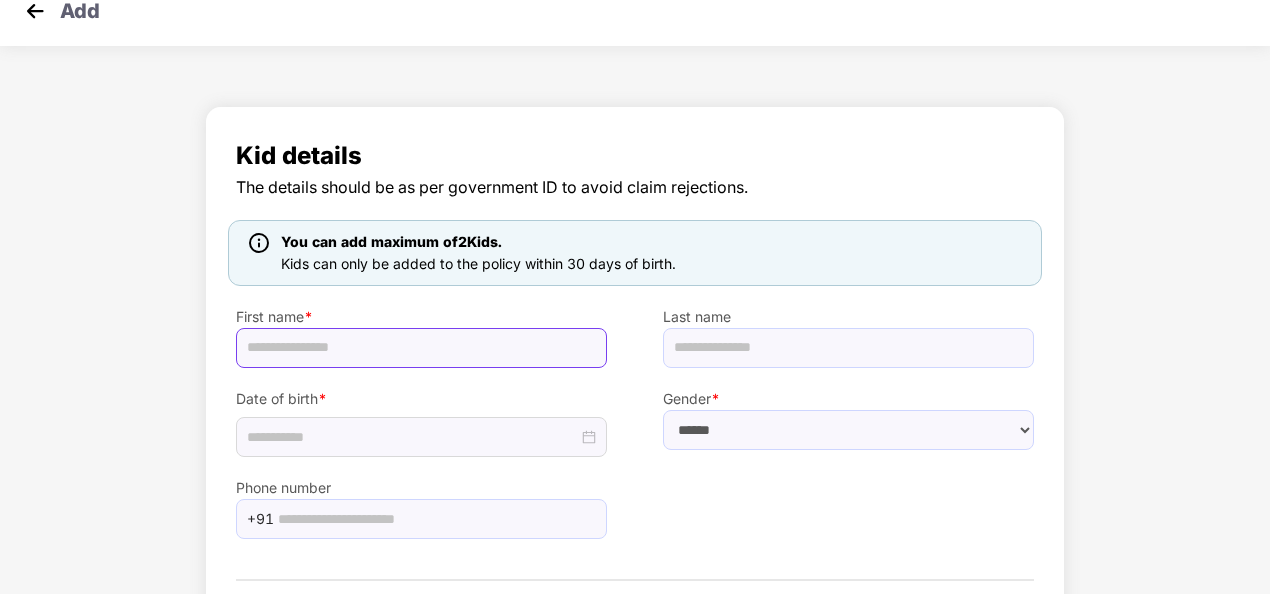click at bounding box center (421, 348) 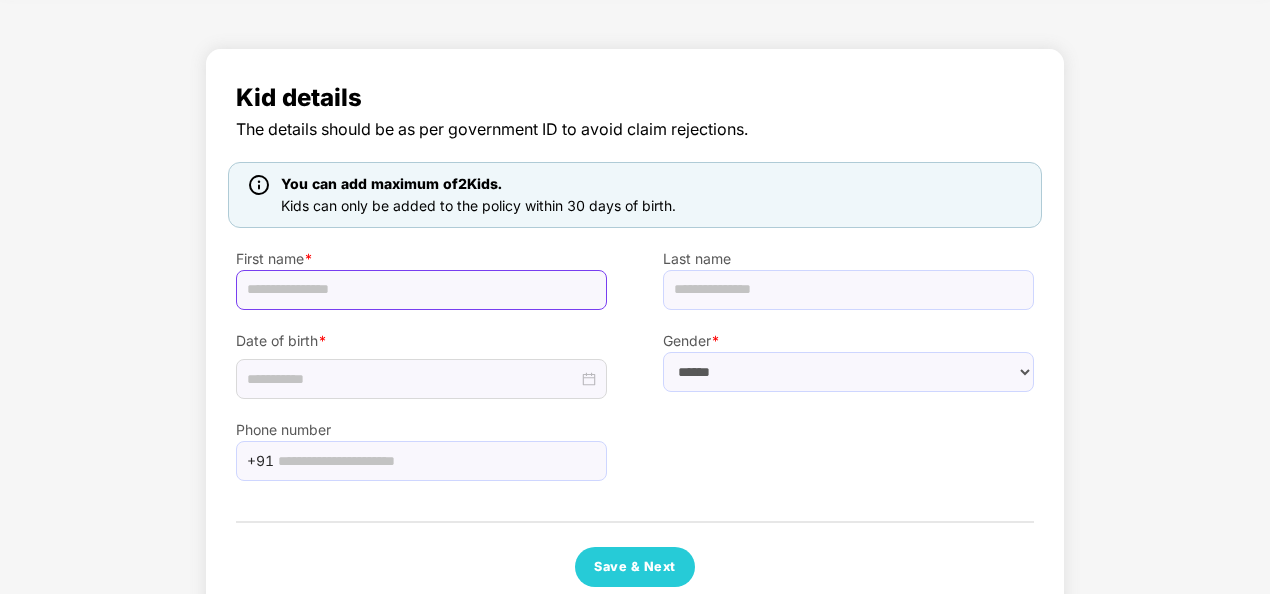 scroll, scrollTop: 126, scrollLeft: 0, axis: vertical 